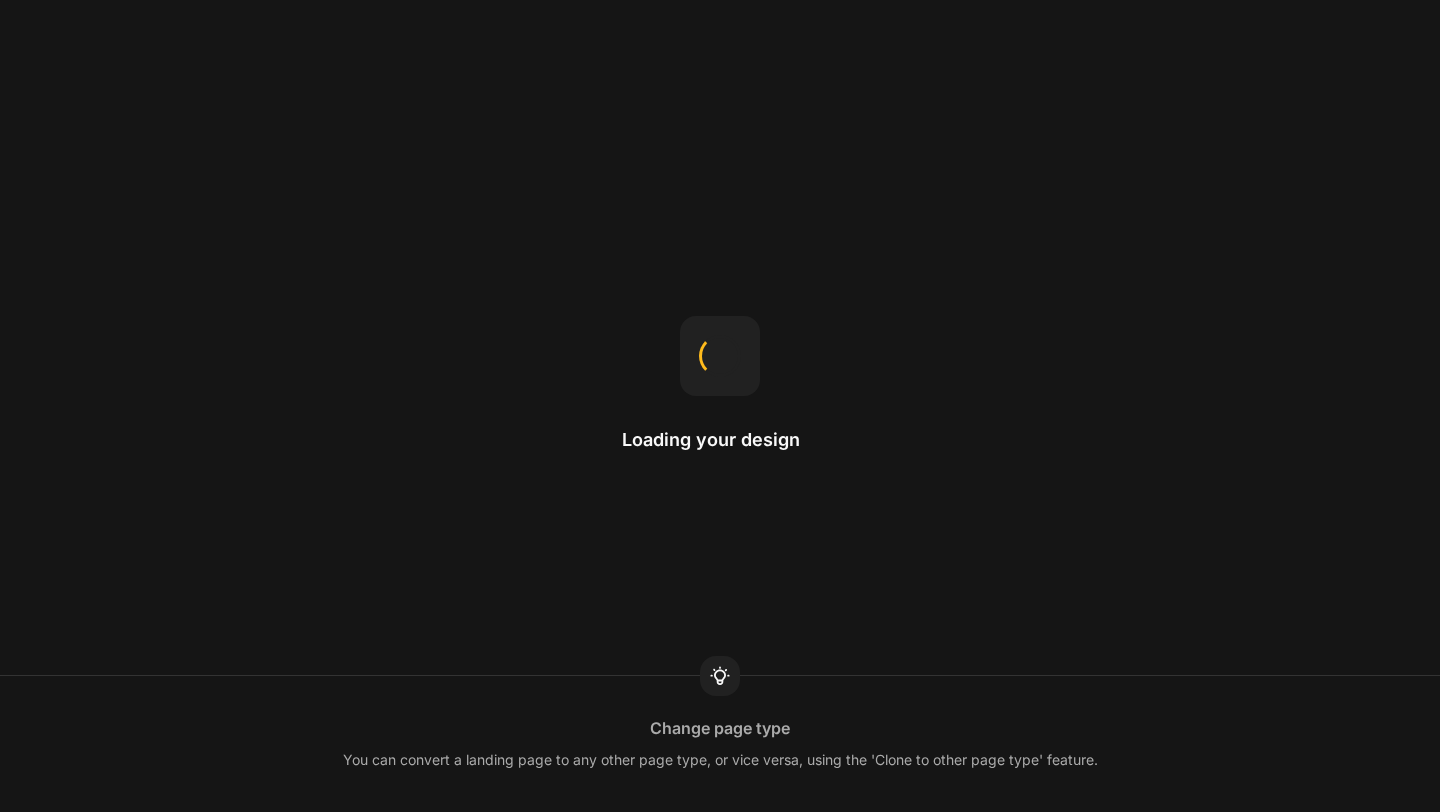 scroll, scrollTop: 0, scrollLeft: 0, axis: both 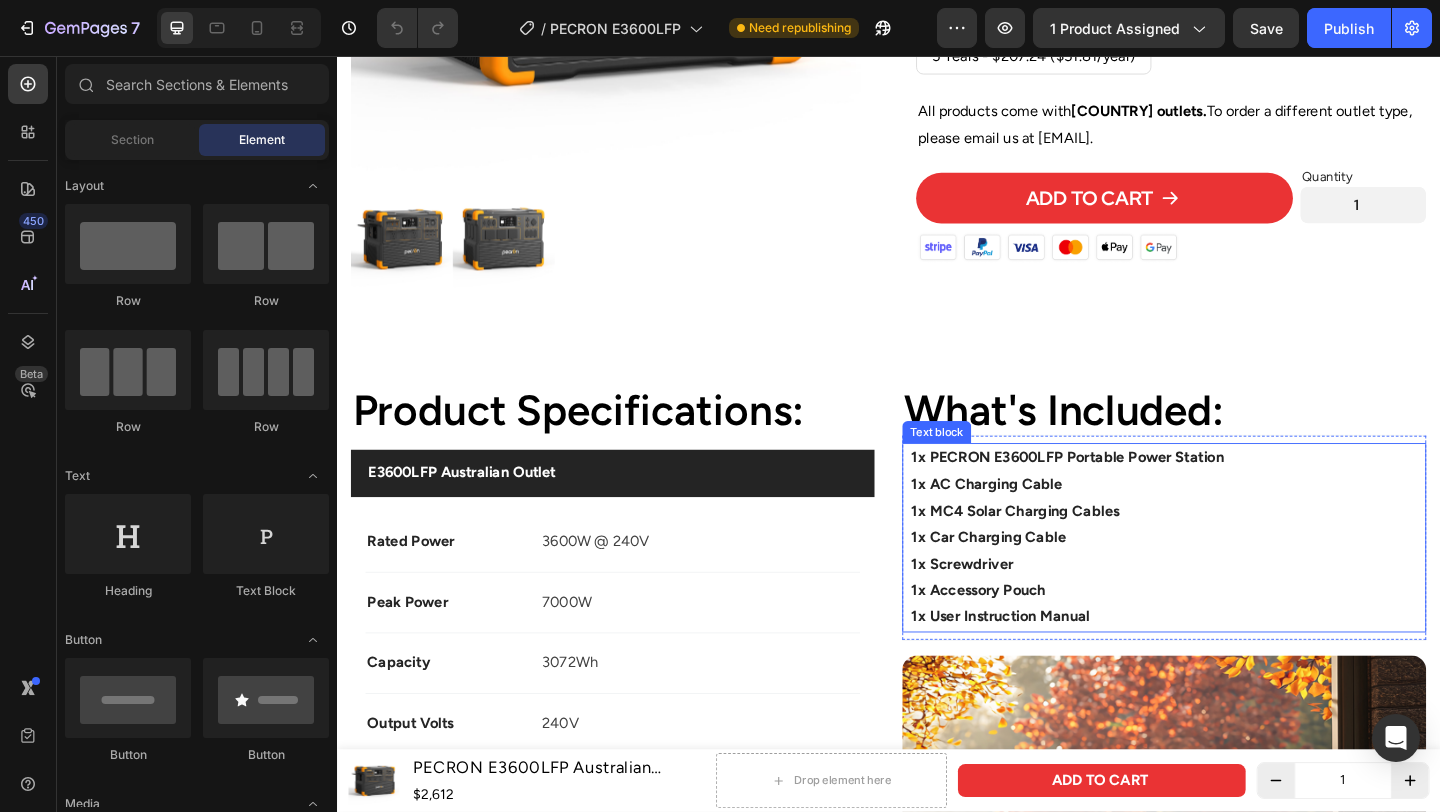 click on "1x User Instruction Manual" at bounding box center [1059, 665] 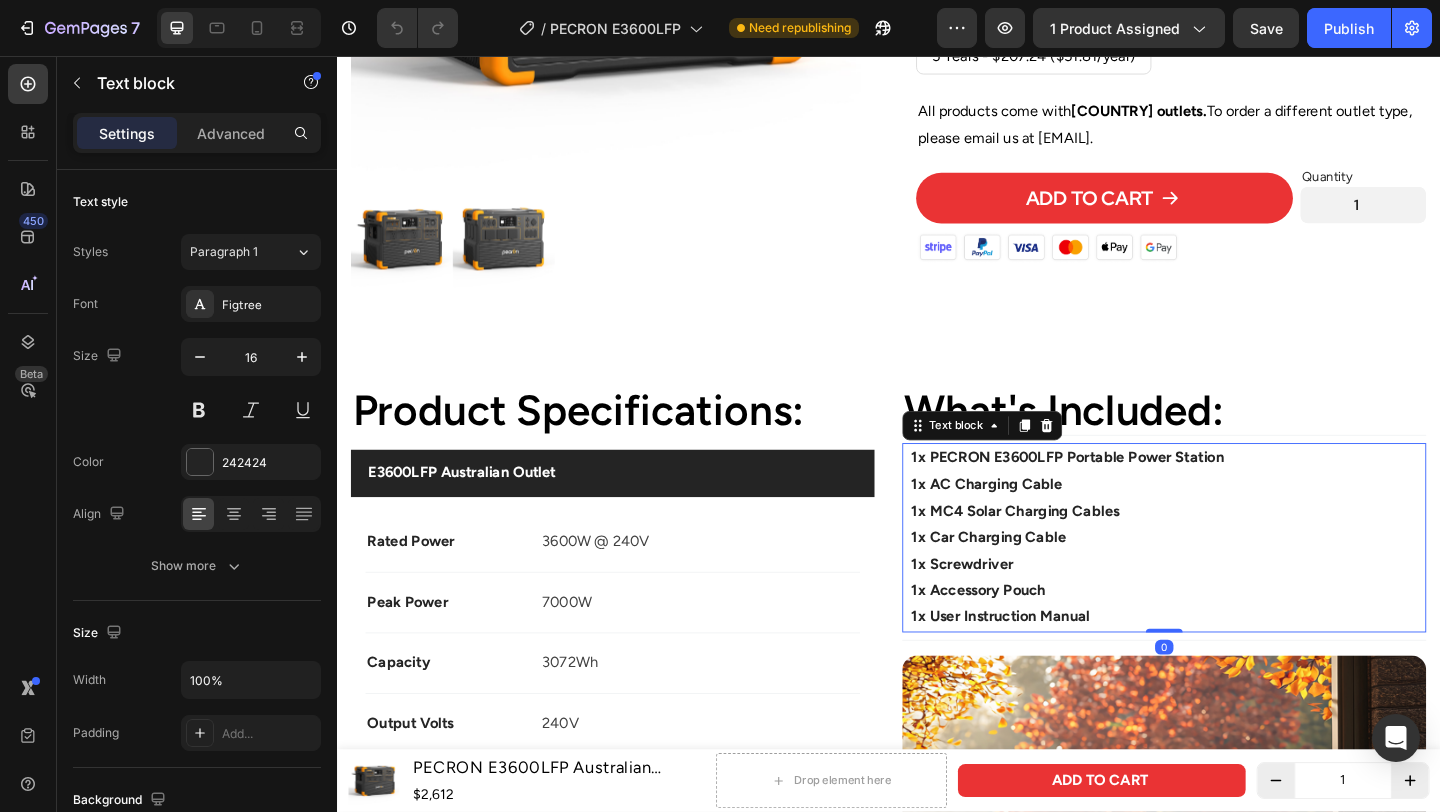 click on "1x User Instruction Manual" at bounding box center [1059, 665] 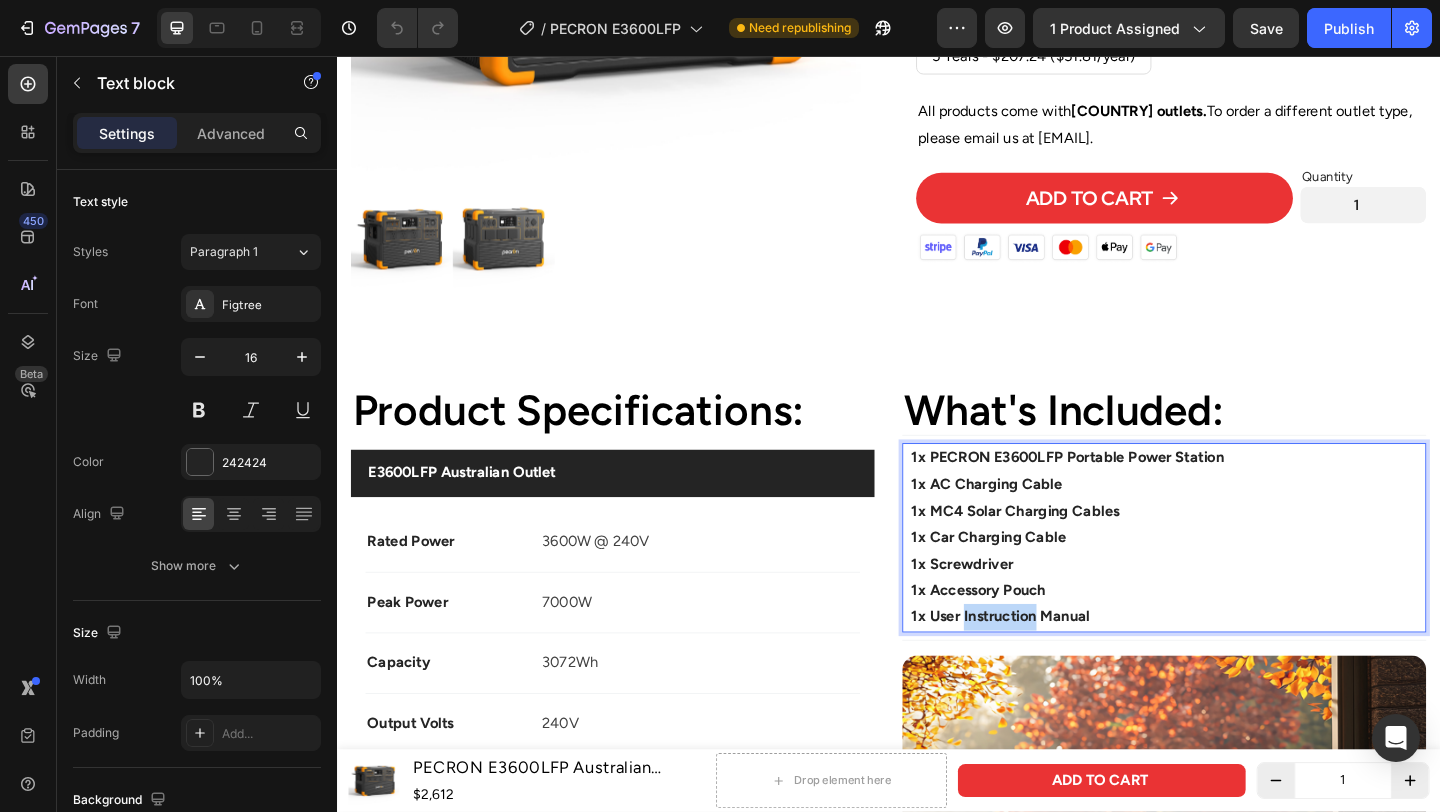 click on "1x User Instruction Manual" at bounding box center [1059, 665] 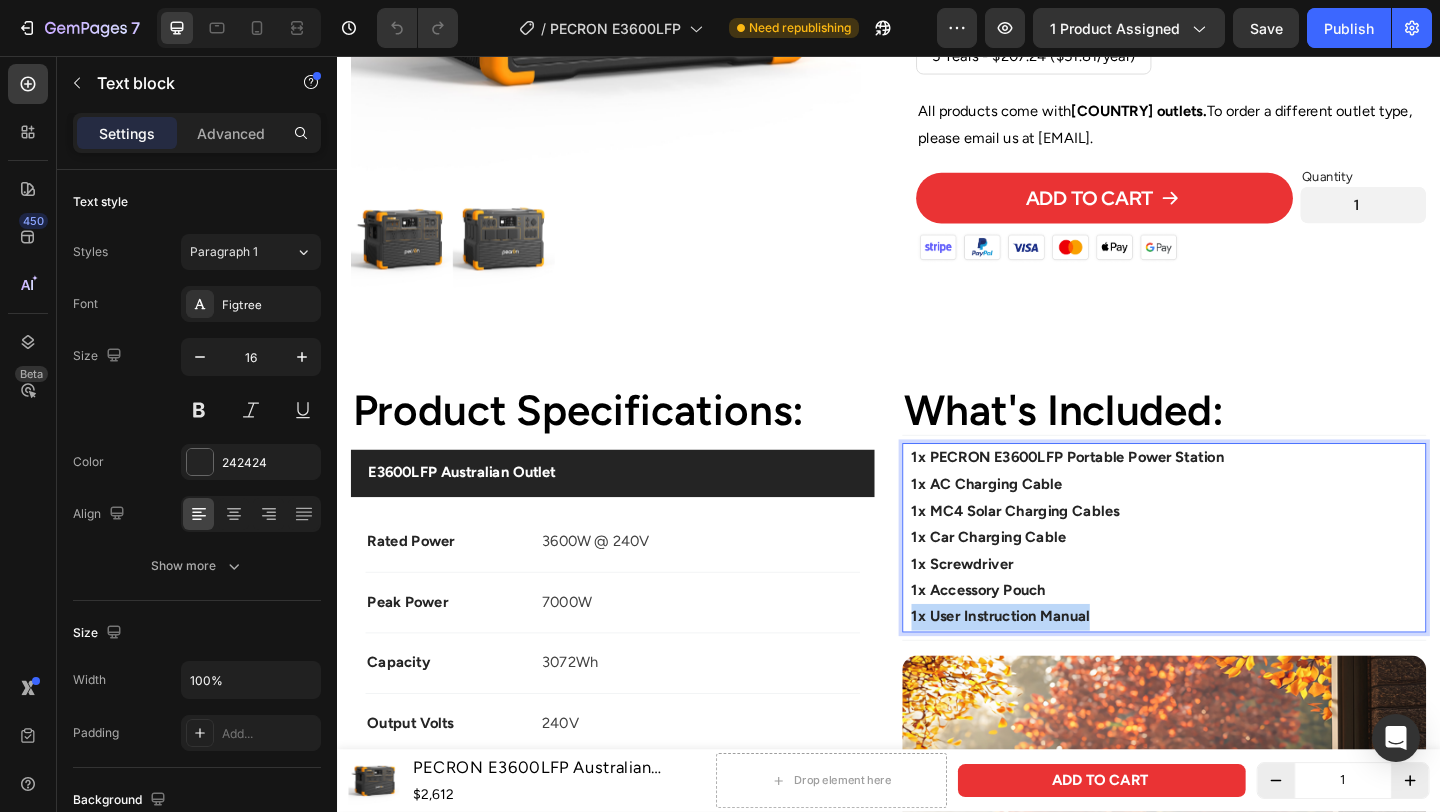 click on "1x User Instruction Manual" at bounding box center [1059, 665] 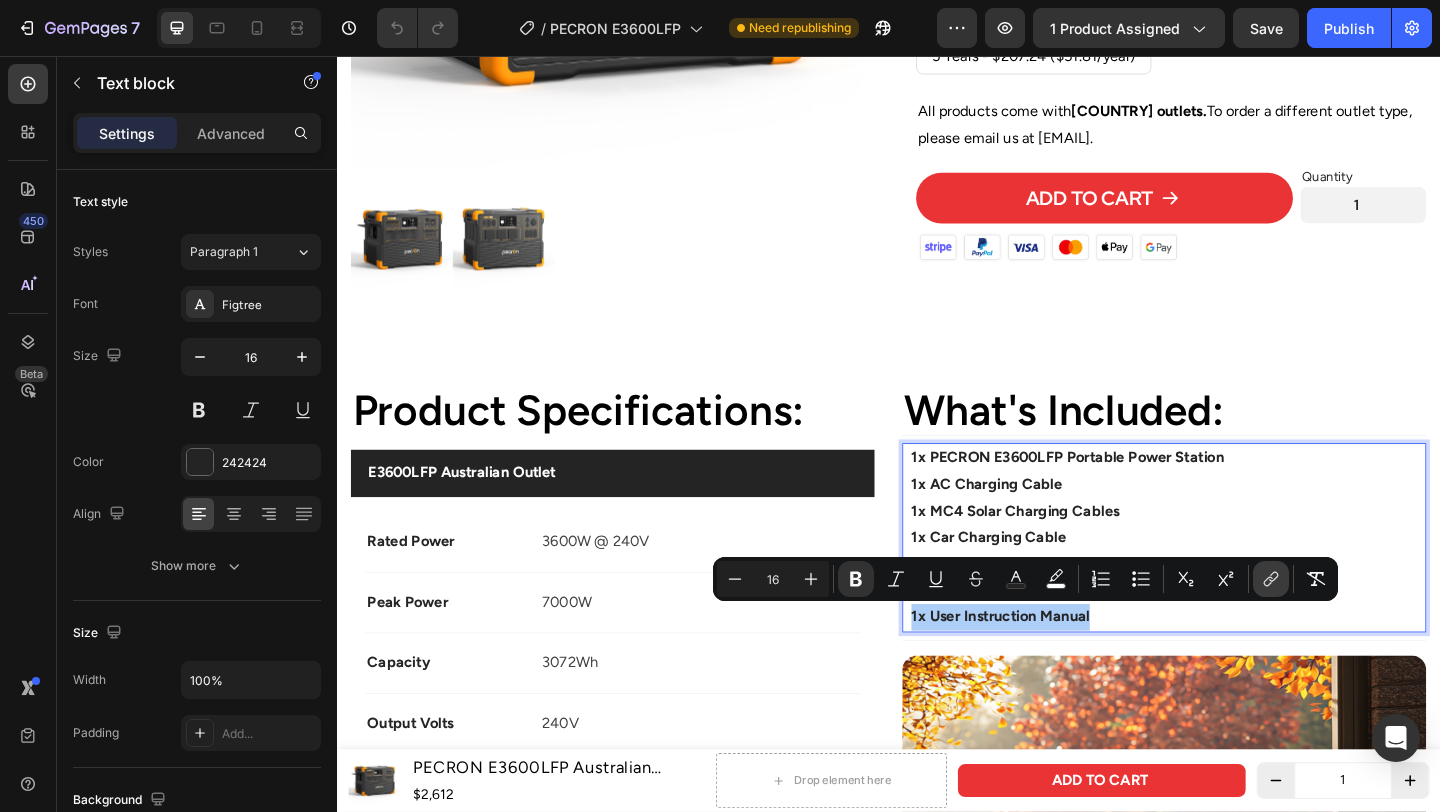click 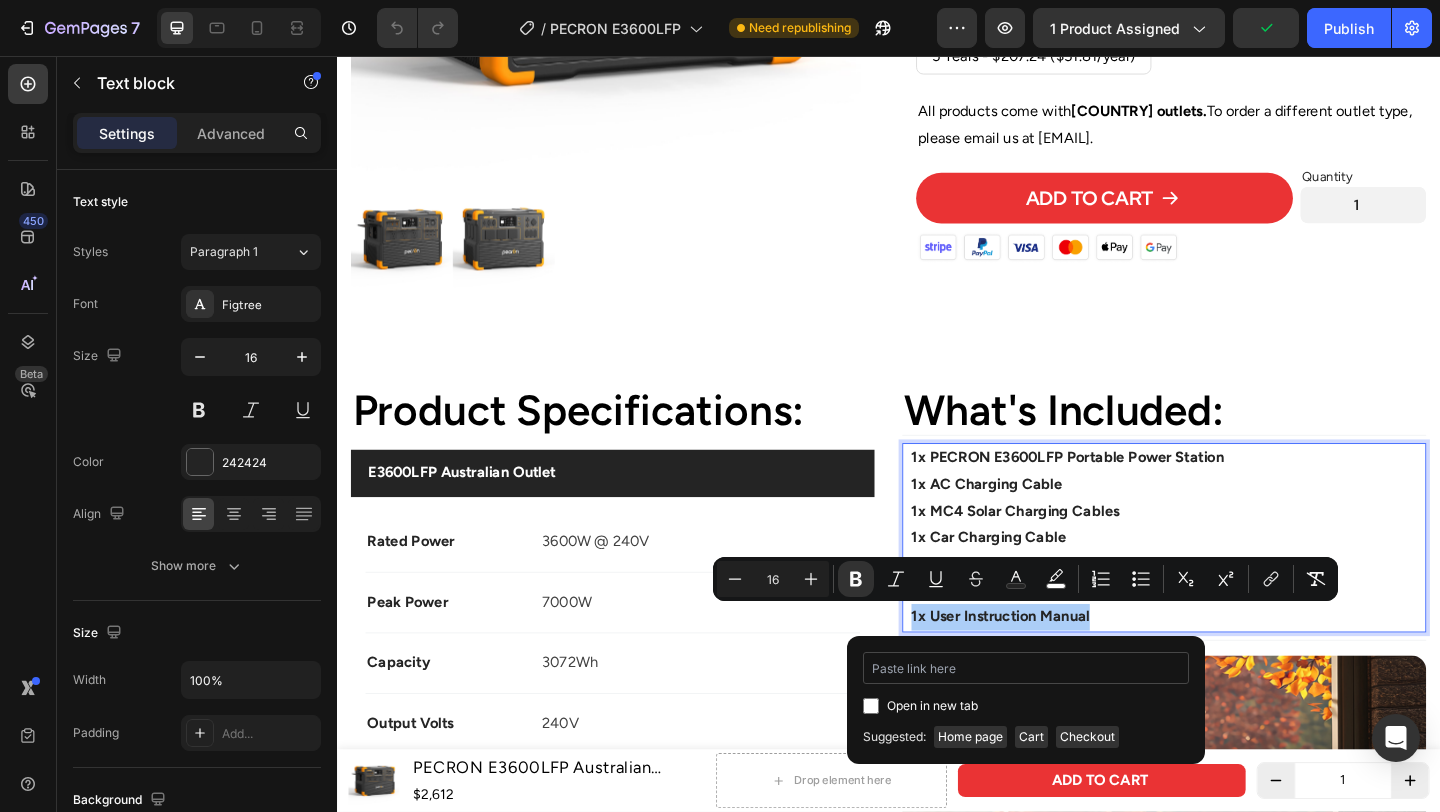 click at bounding box center [1026, 668] 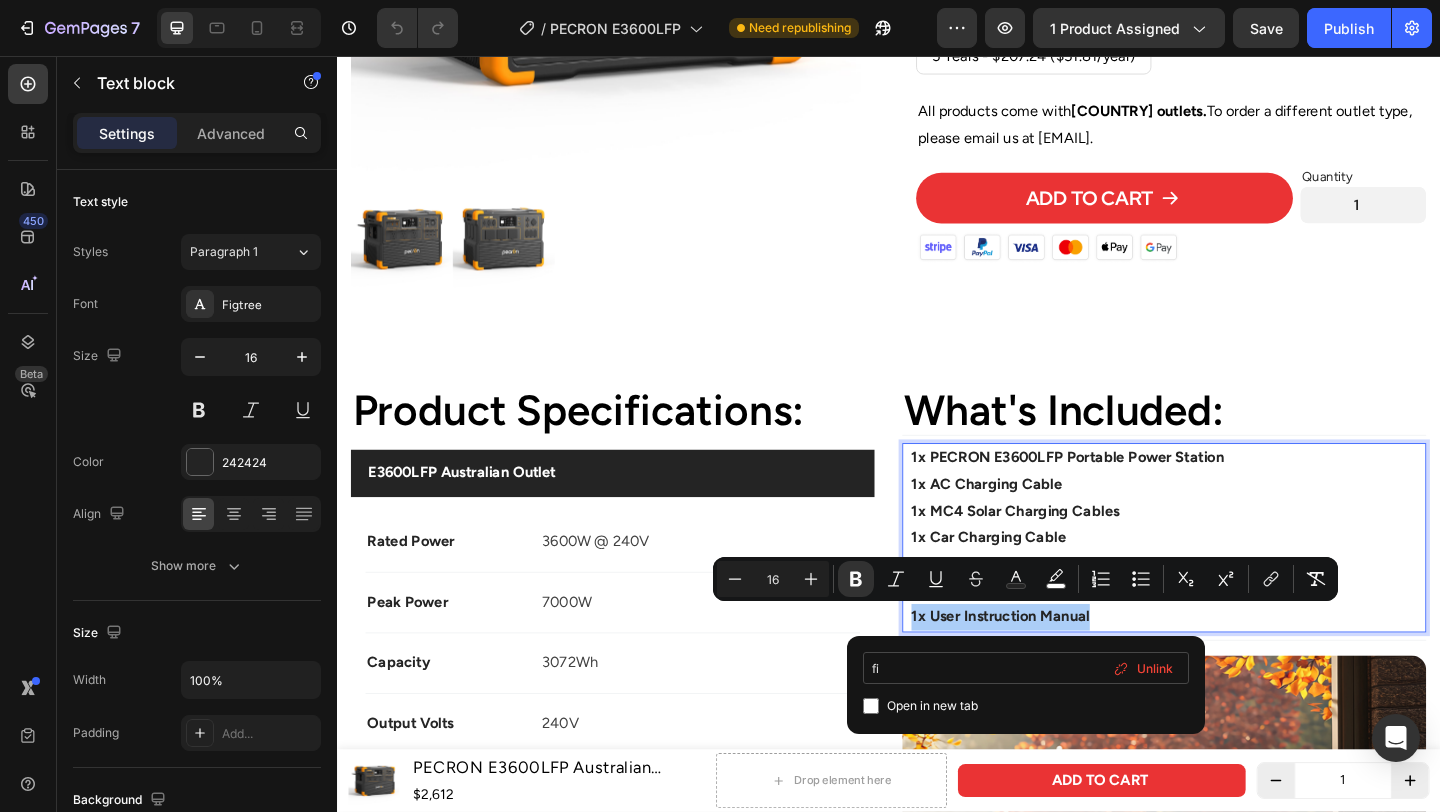 type on "f" 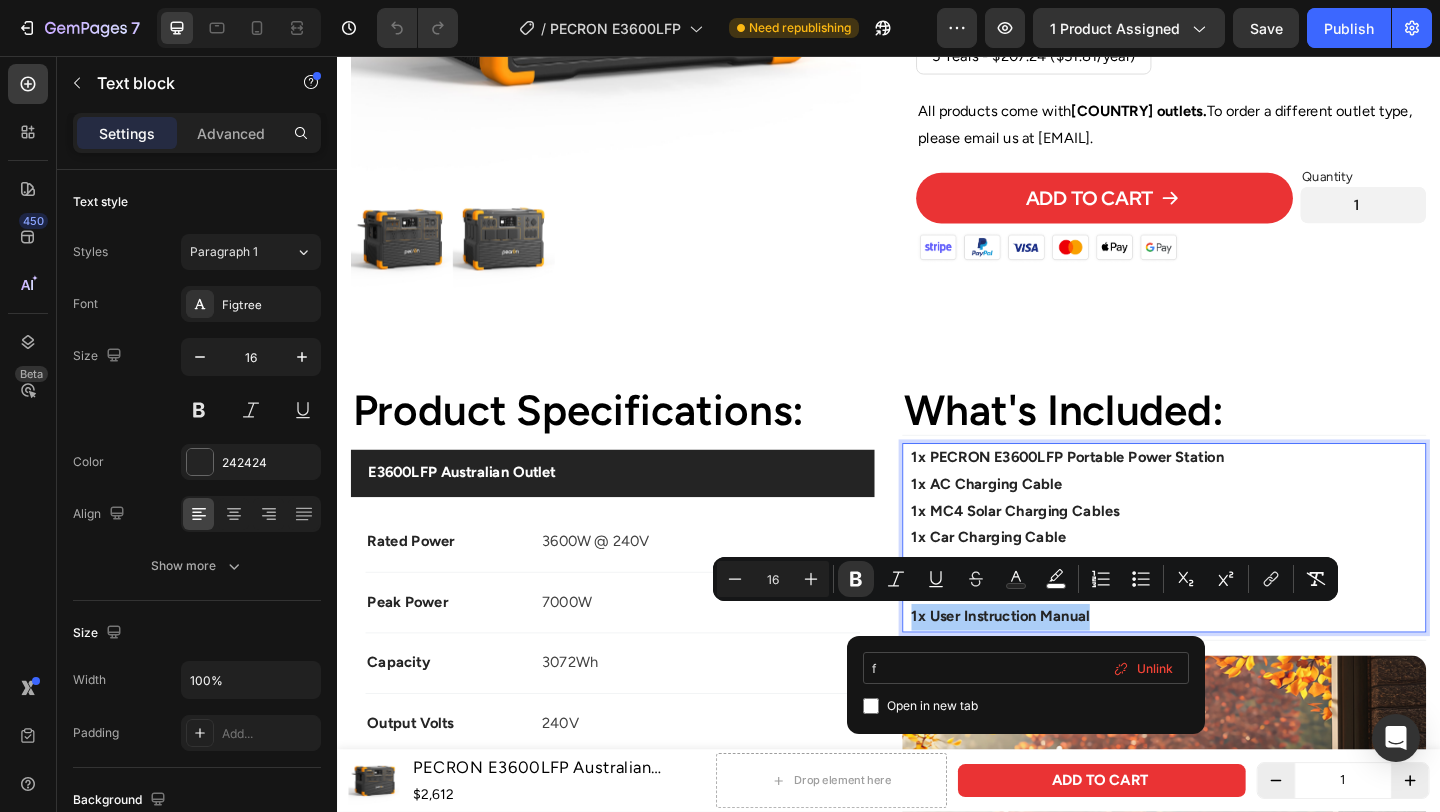 type 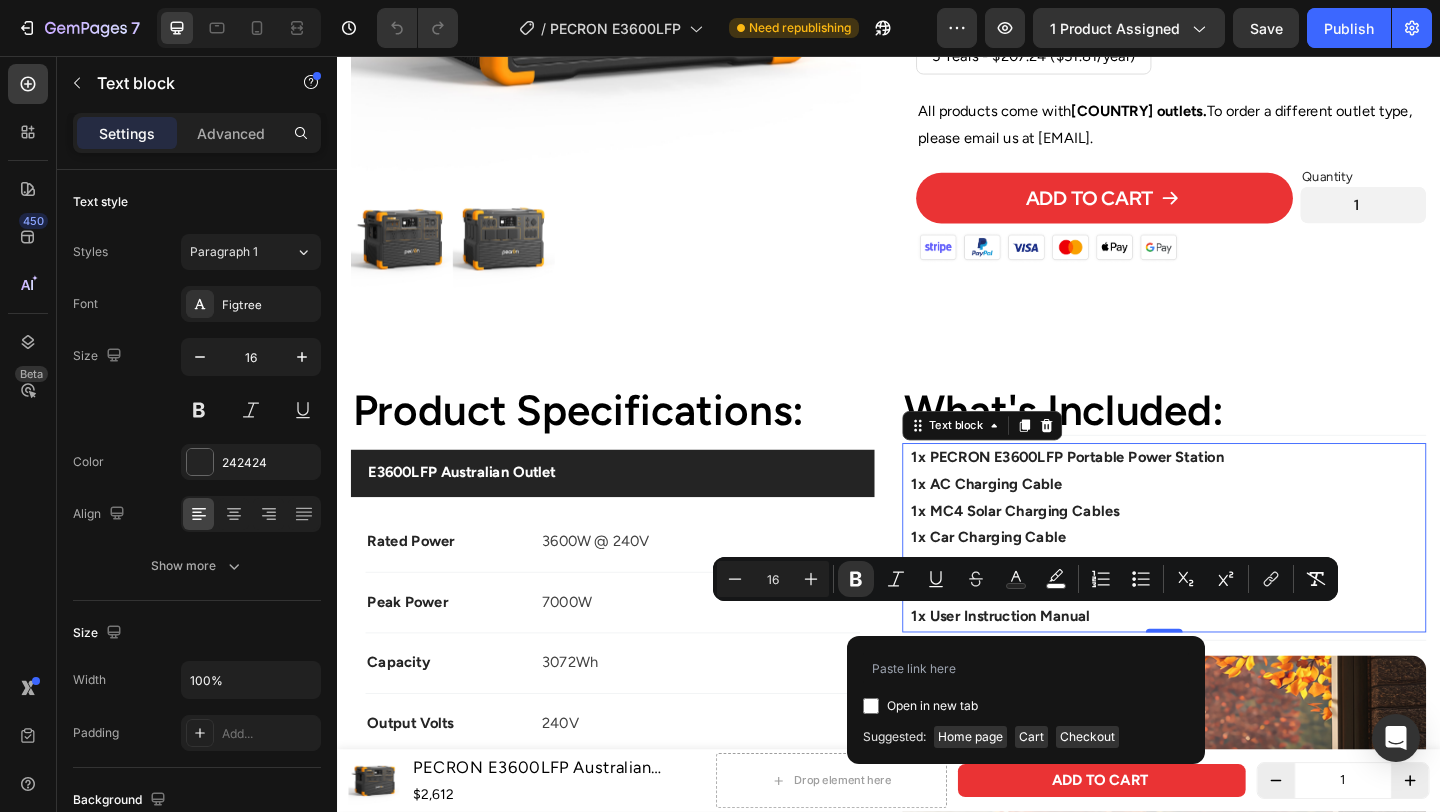 click on "1x PECRON E3600LFP Portable Power Station 1x AC Charging Cable 1x MC4 Solar Charging Cables 1x Car Charging Cable 1x Screwdriver 1x Accessory Pouch 1x User Instruction Manual" at bounding box center (1241, 580) 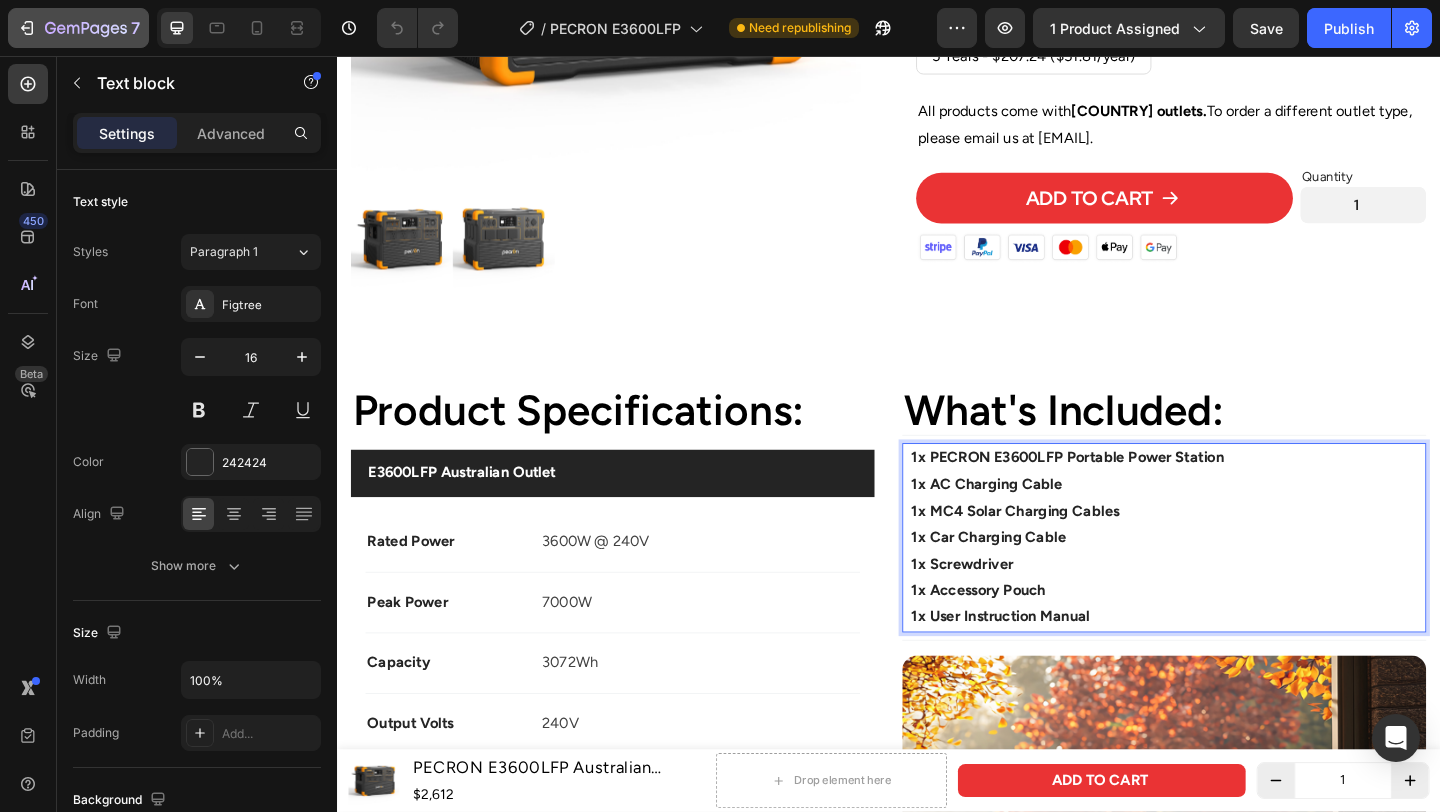 click 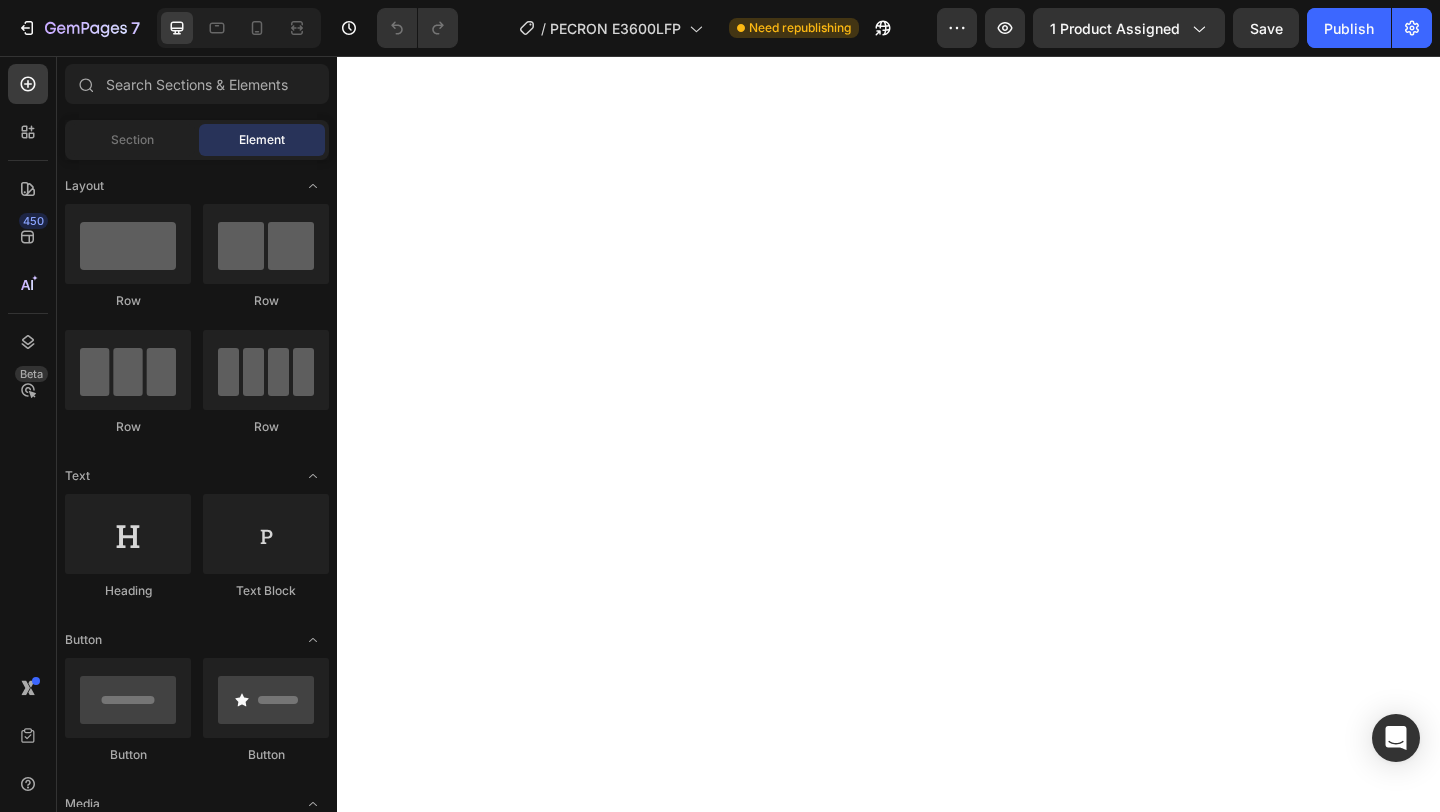 scroll, scrollTop: 0, scrollLeft: 0, axis: both 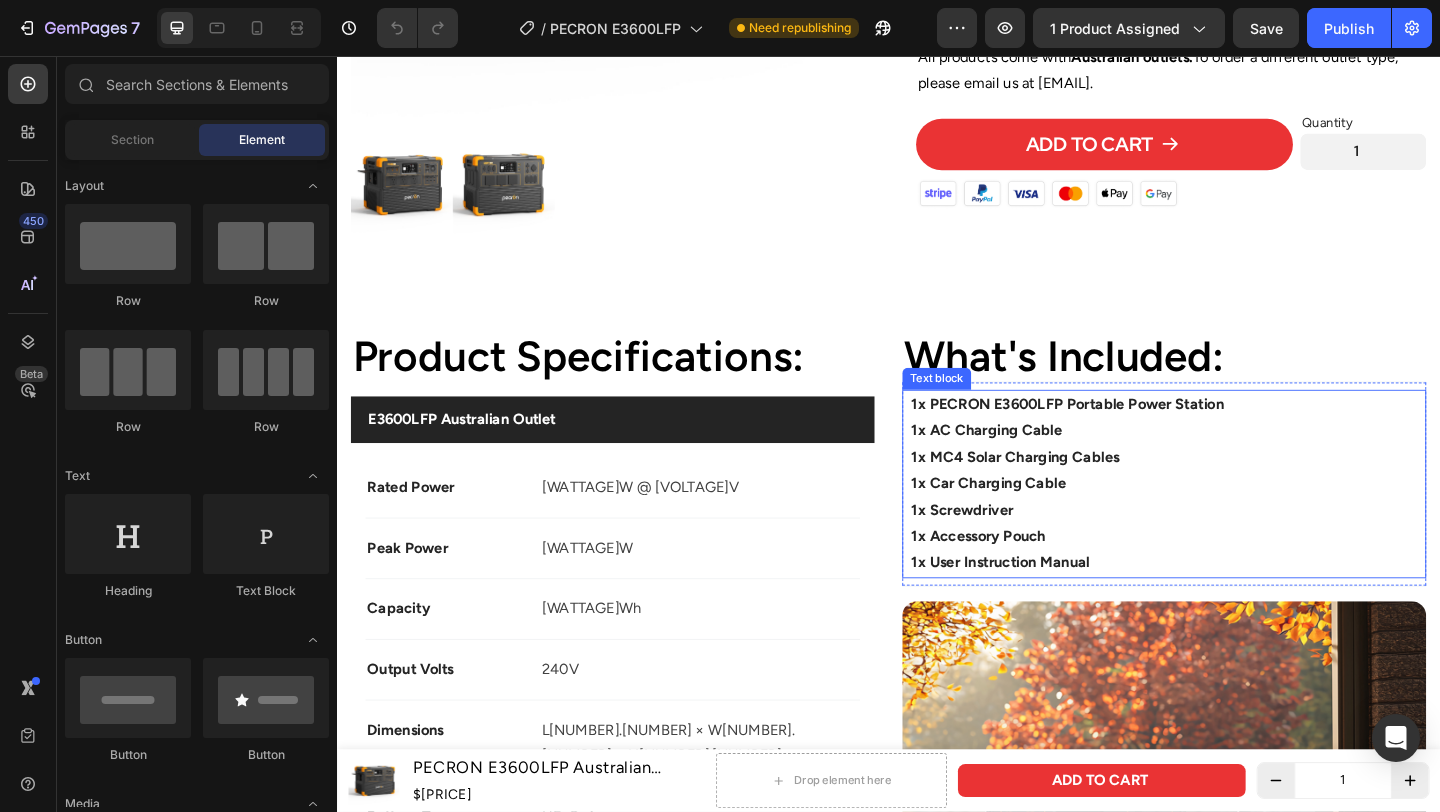 click on "1x User Instruction Manual" at bounding box center (1059, 606) 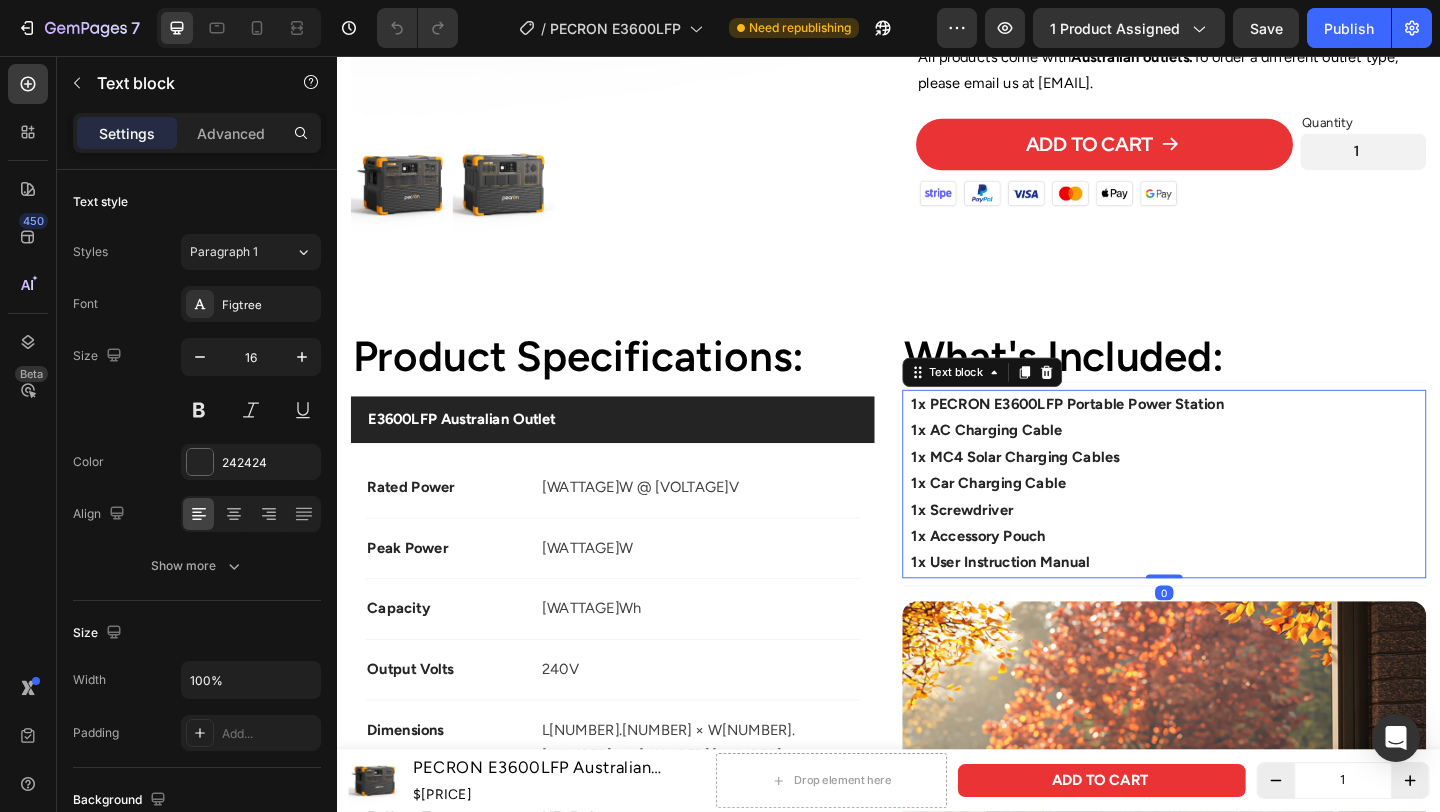 click on "1x User Instruction Manual" at bounding box center [1059, 606] 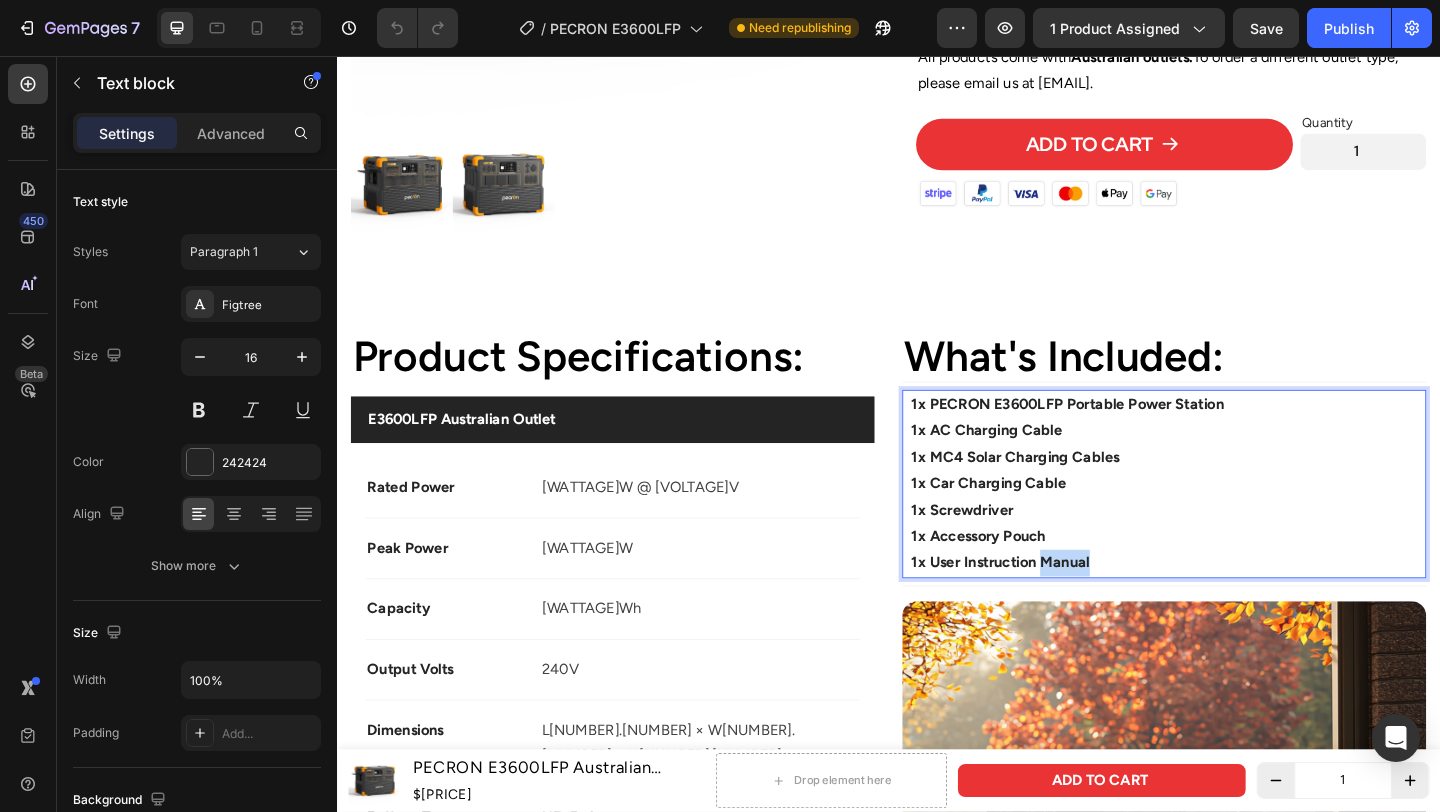 click on "1x User Instruction Manual" at bounding box center (1059, 606) 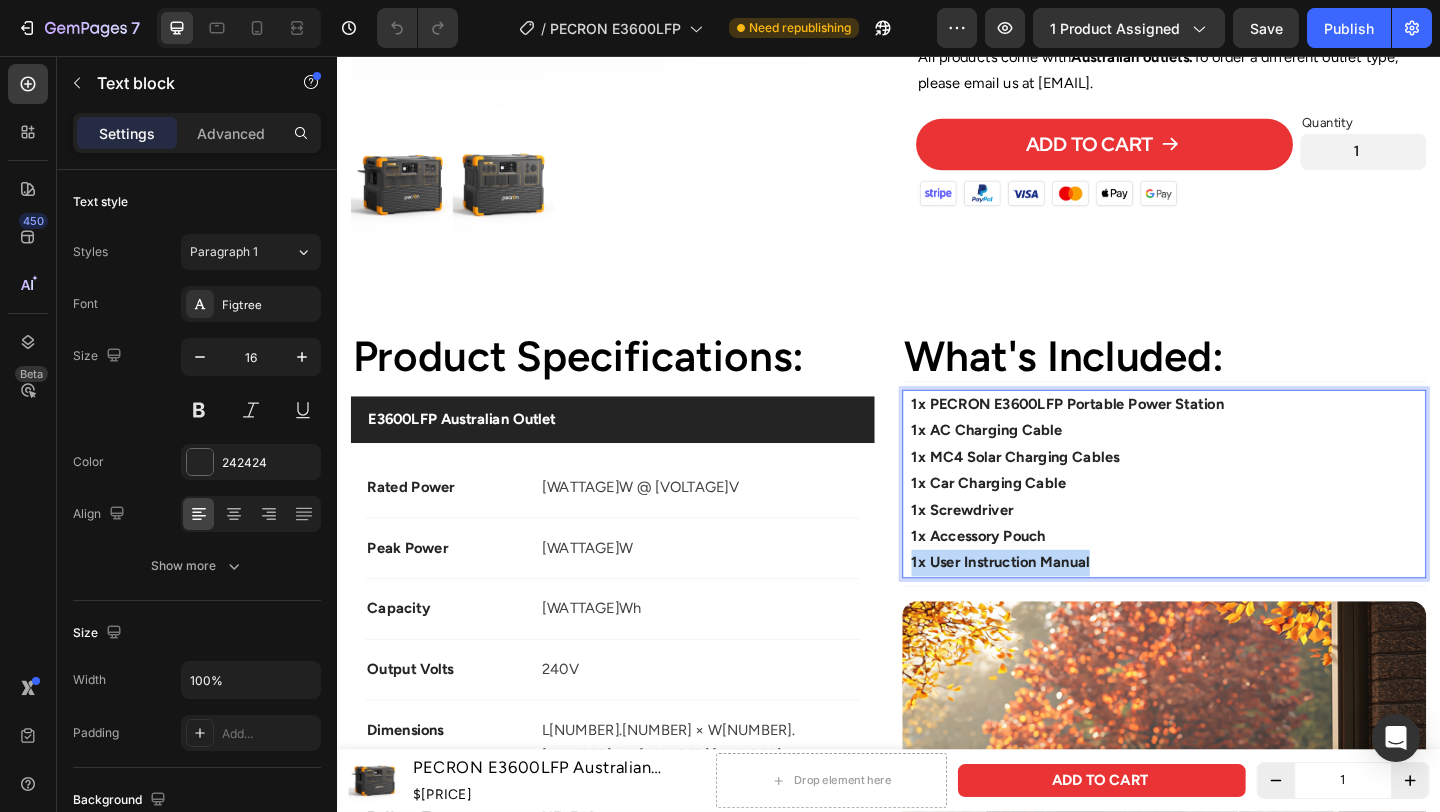 click on "1x User Instruction Manual" at bounding box center [1059, 606] 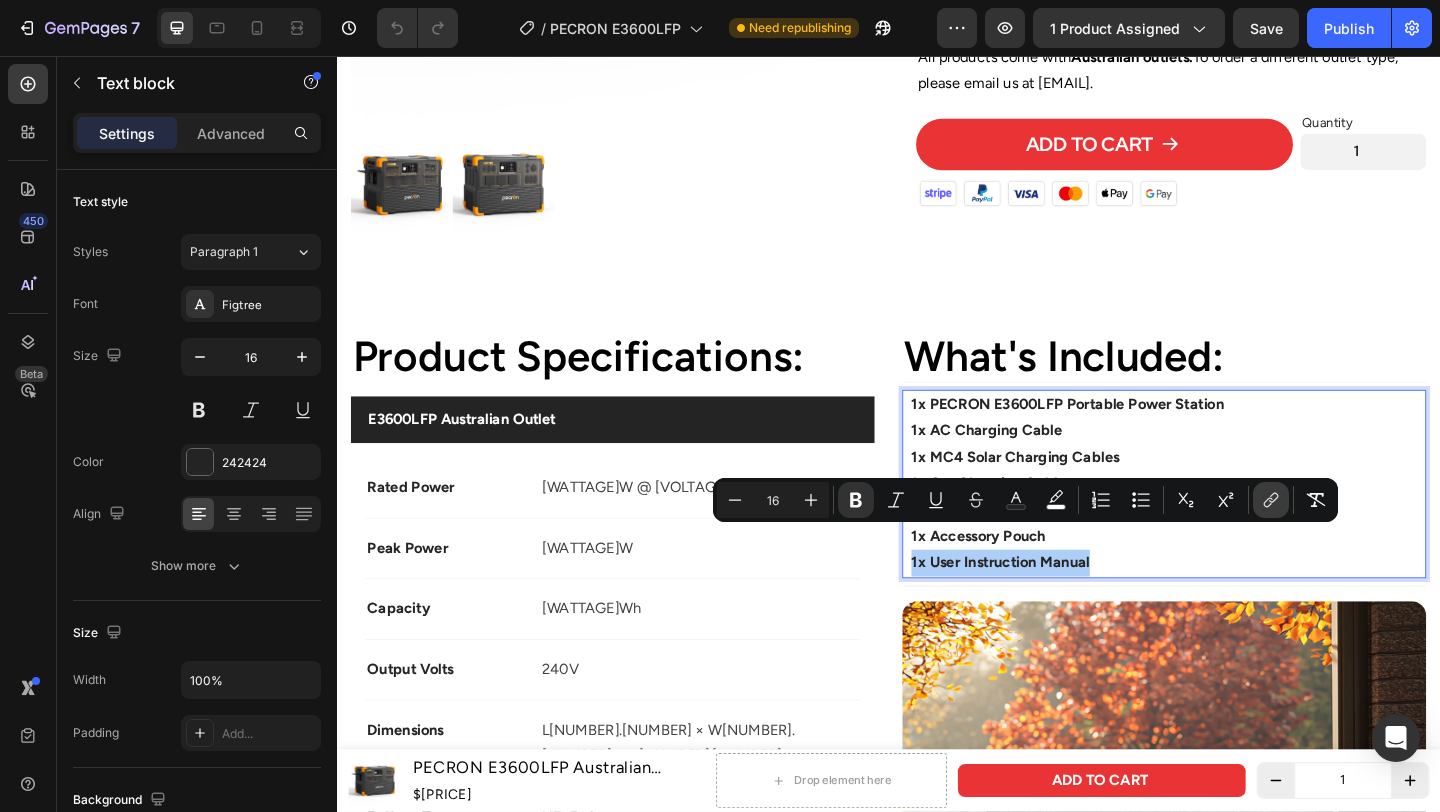 click on "link" at bounding box center [1271, 500] 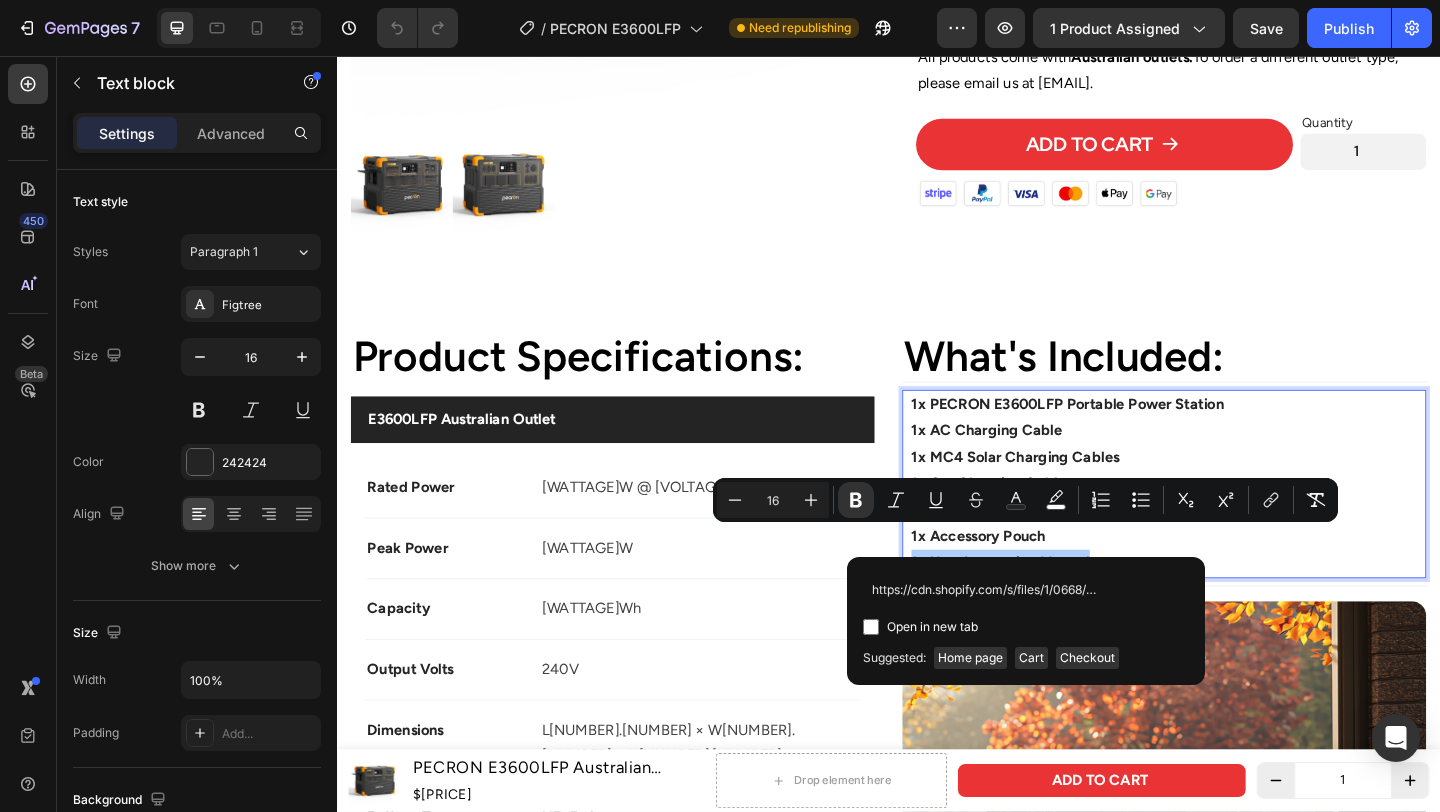 scroll, scrollTop: 0, scrollLeft: 391, axis: horizontal 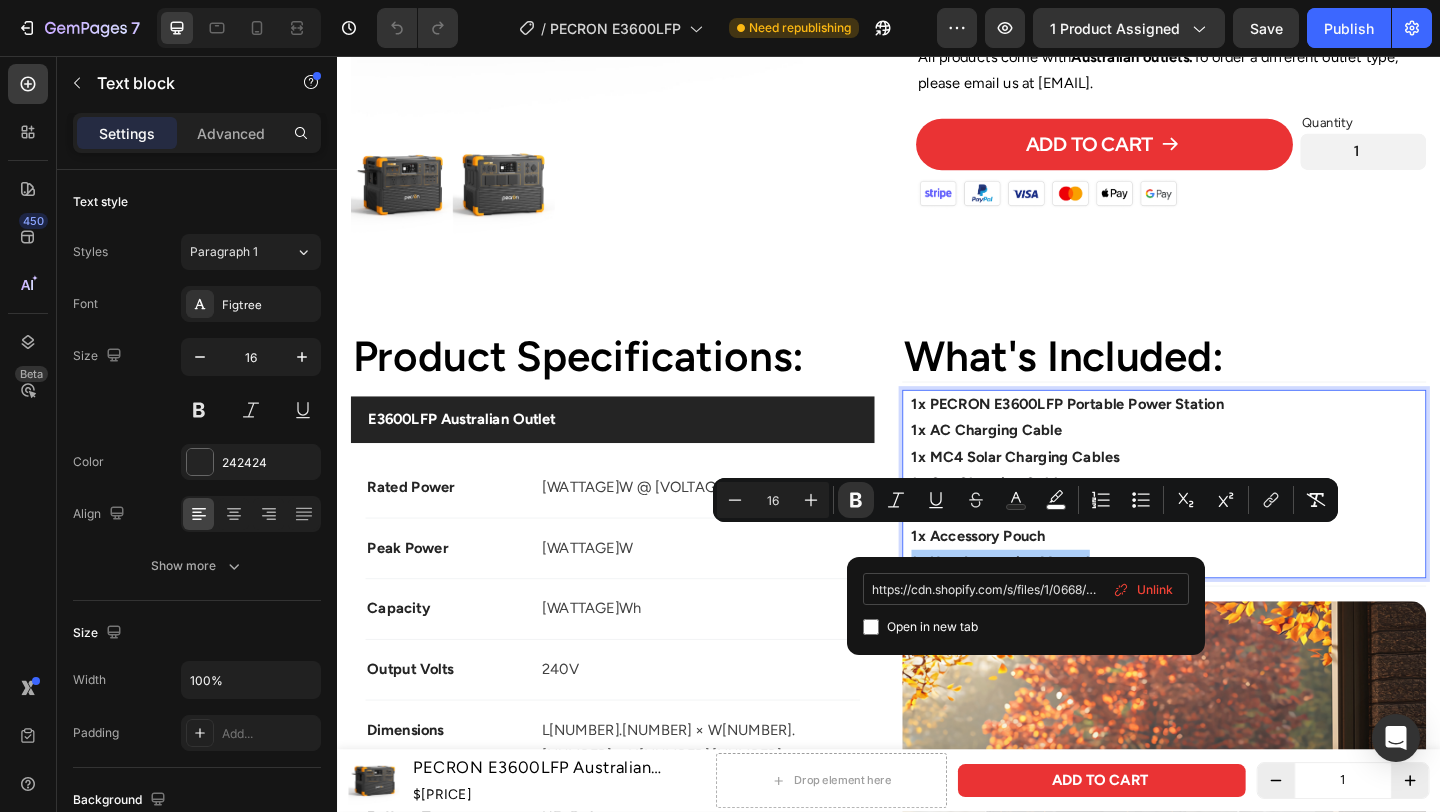 drag, startPoint x: 1002, startPoint y: 587, endPoint x: 982, endPoint y: 585, distance: 20.09975 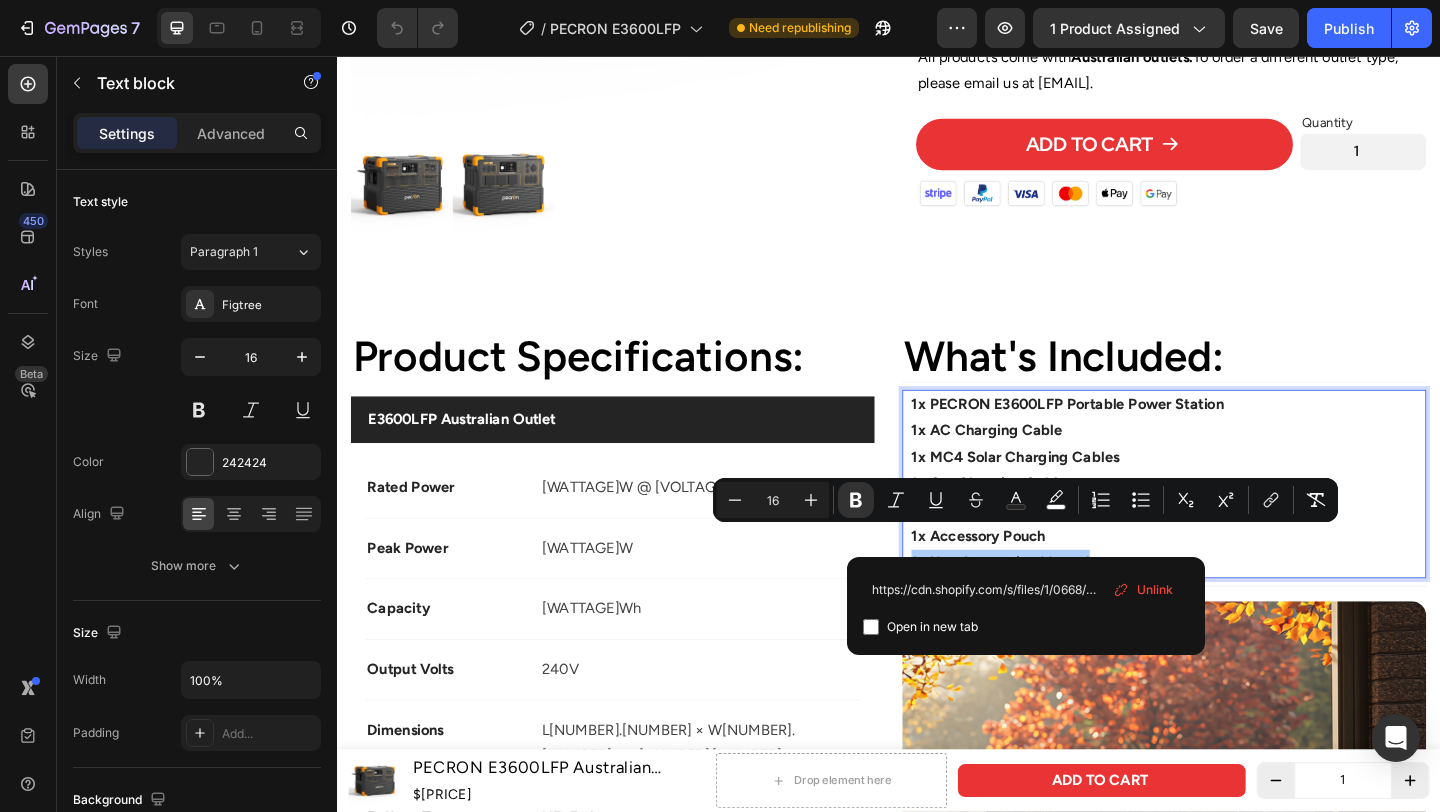 type on "https://cdn.shopify.com/s/files/1/0668/9642/9137/files/PECRON-E3600LFP-user-manual.pdf?v=1754100003" 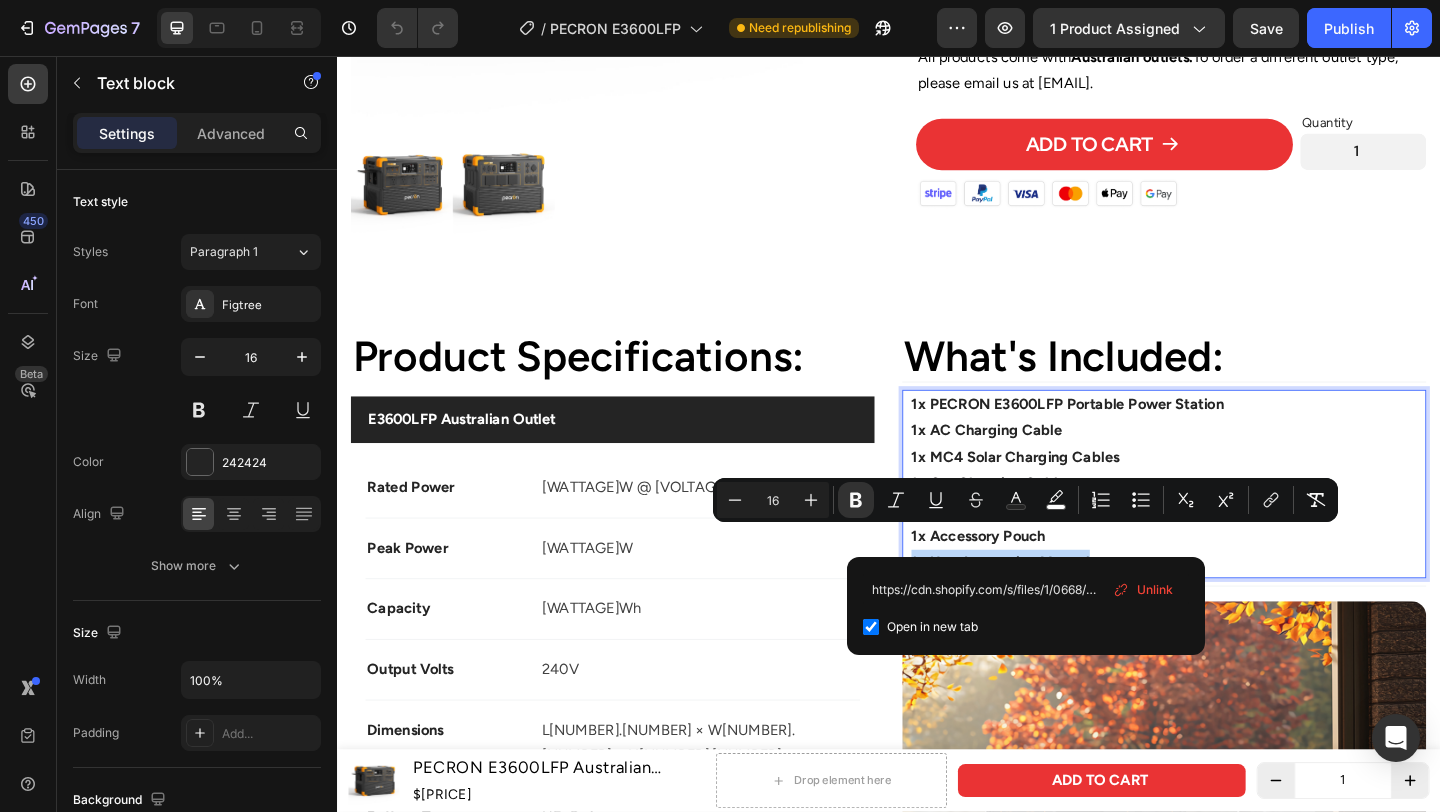 checkbox on "true" 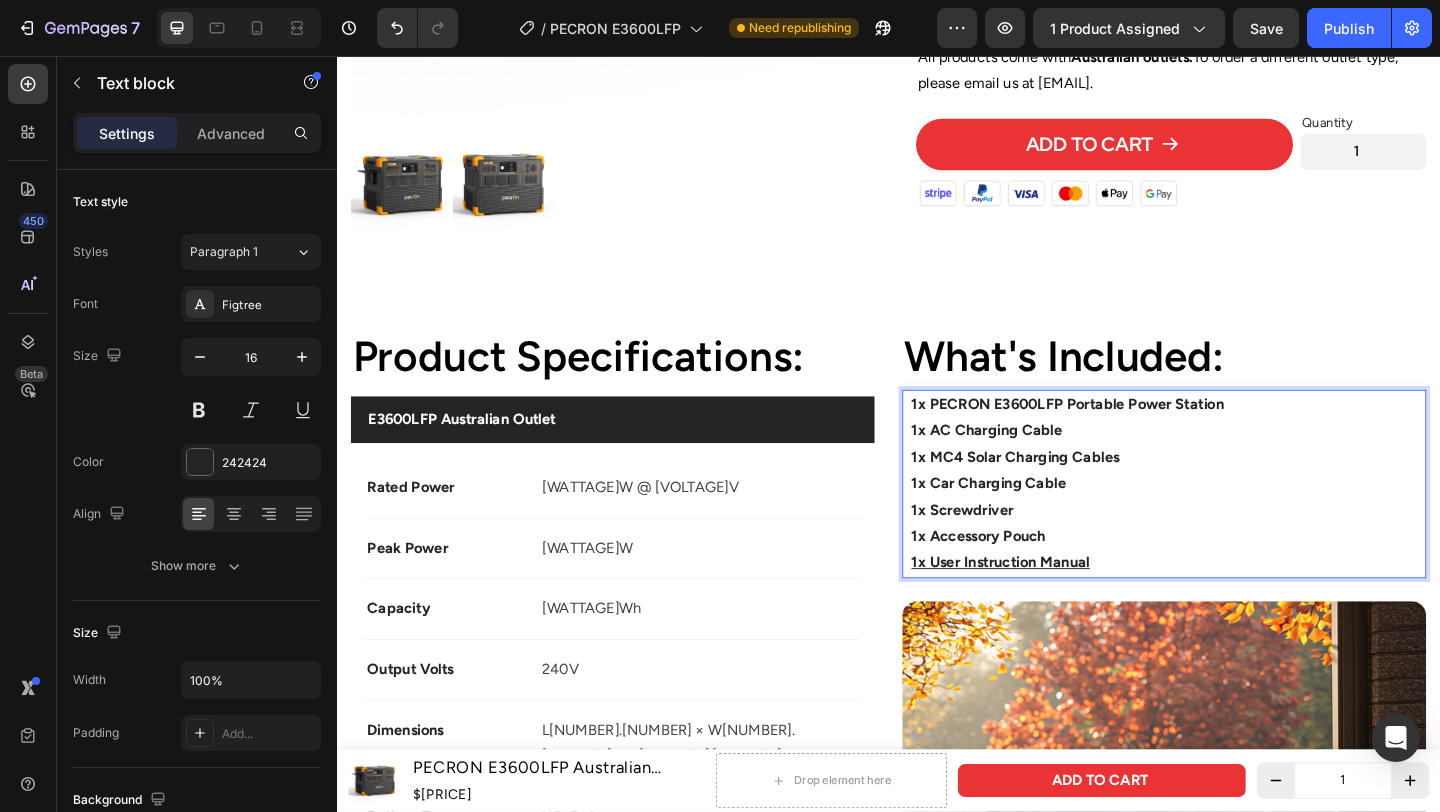 click on "1x PECRON E3600LFP Portable Power Station 1x AC Charging Cable 1x MC4 Solar Charging Cables 1x Car Charging Cable 1x Screwdriver 1x Accessory Pouch 1x User Instruction Manual" at bounding box center (1241, 522) 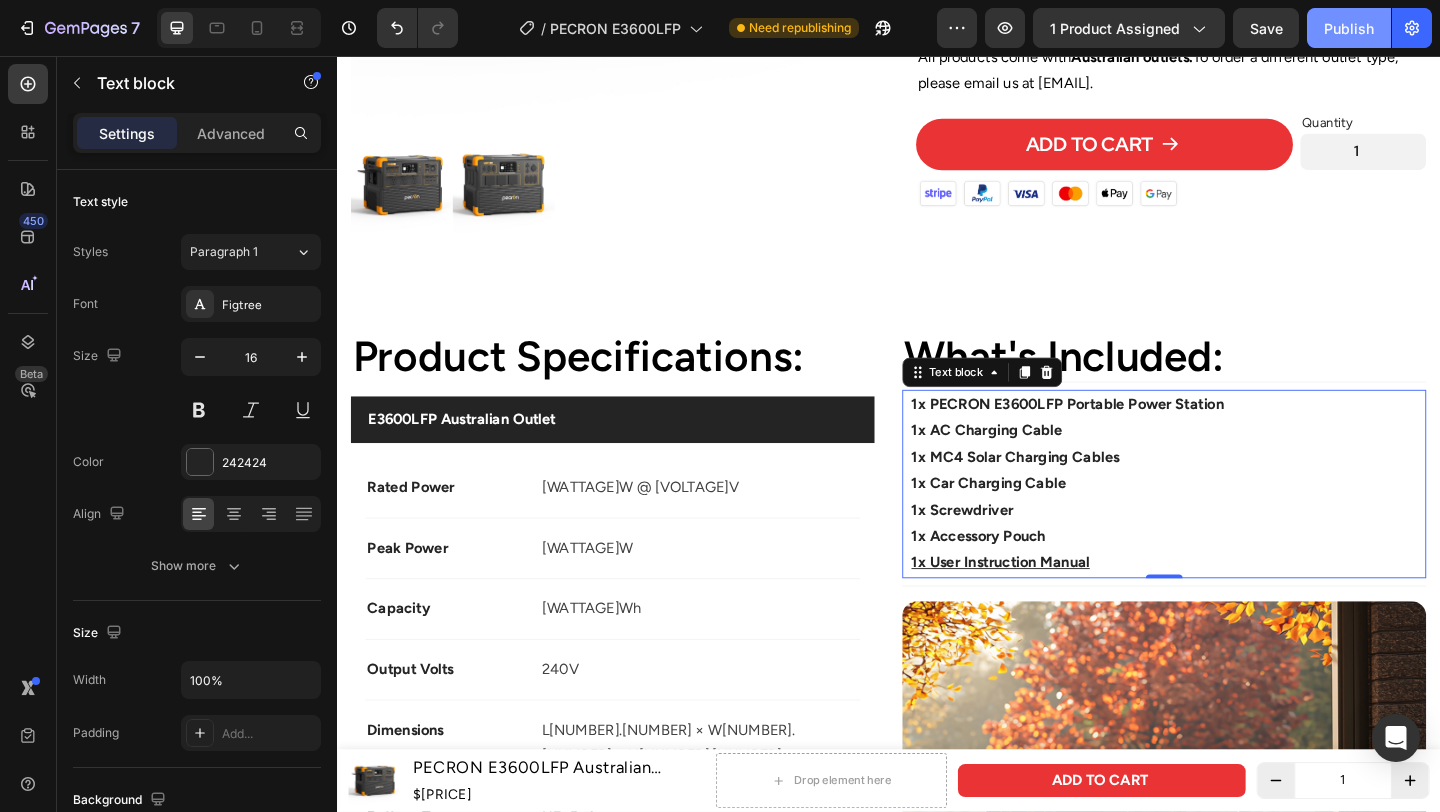 click on "Publish" 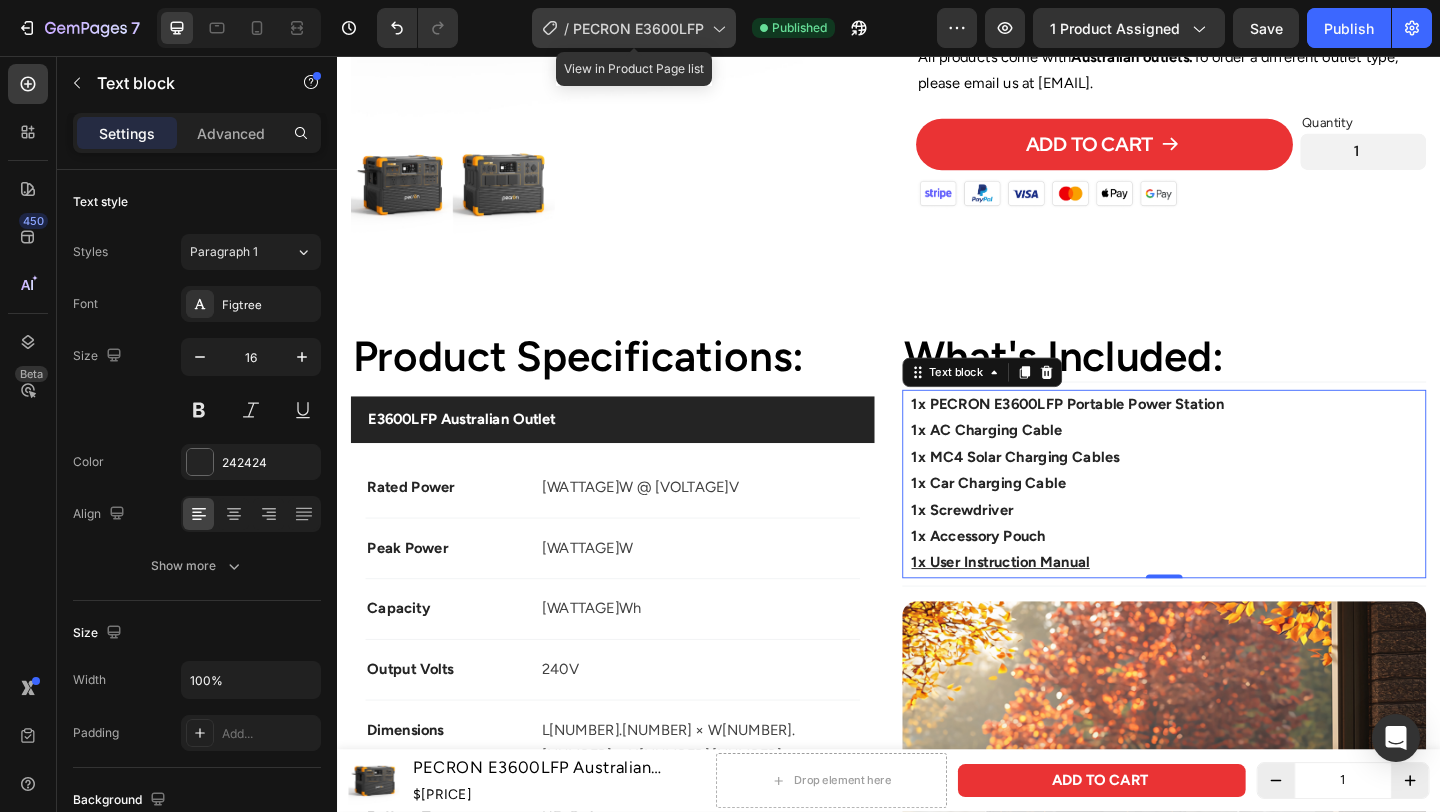 click on "PECRON E3600LFP" at bounding box center [638, 28] 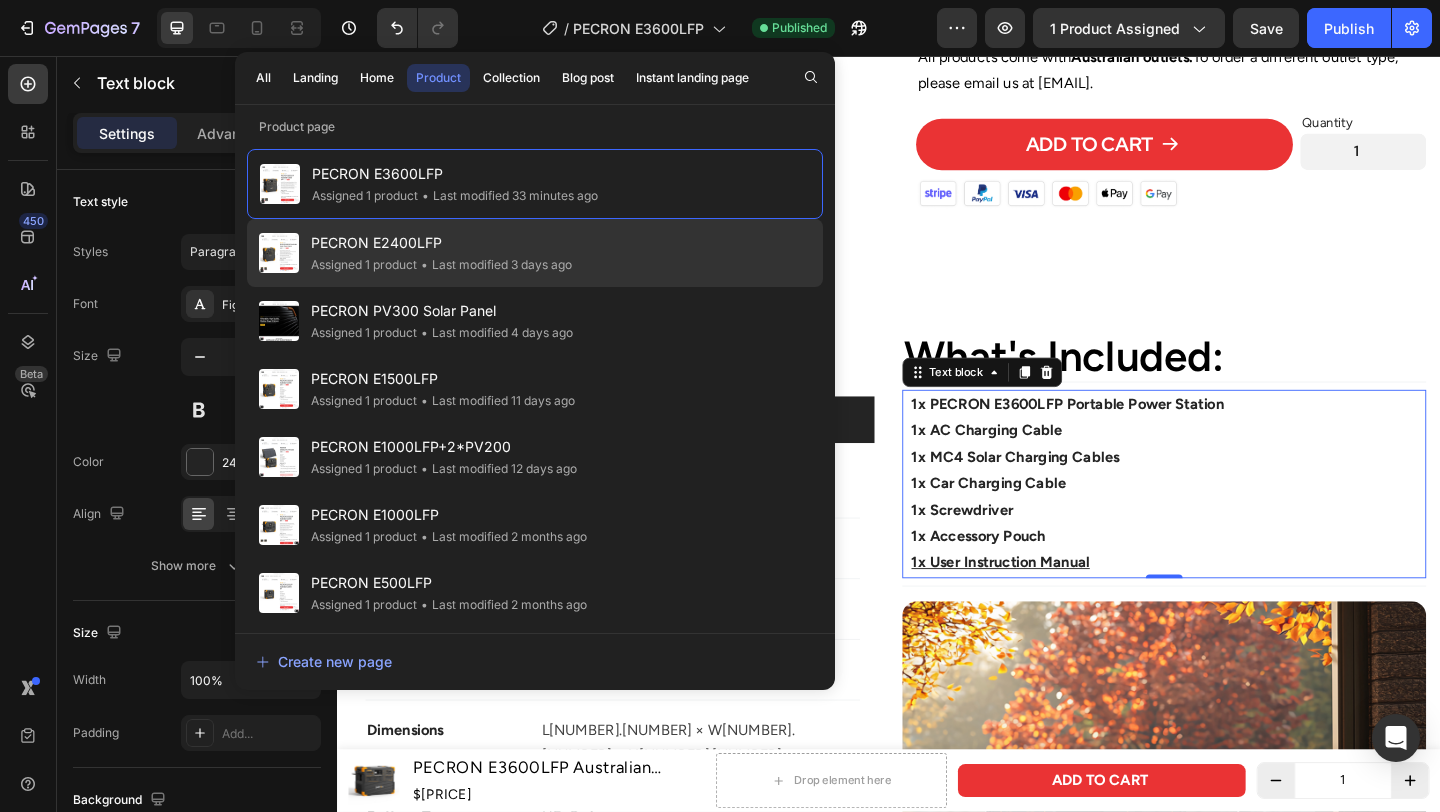 click on "PECRON E2400LFP" at bounding box center [441, 243] 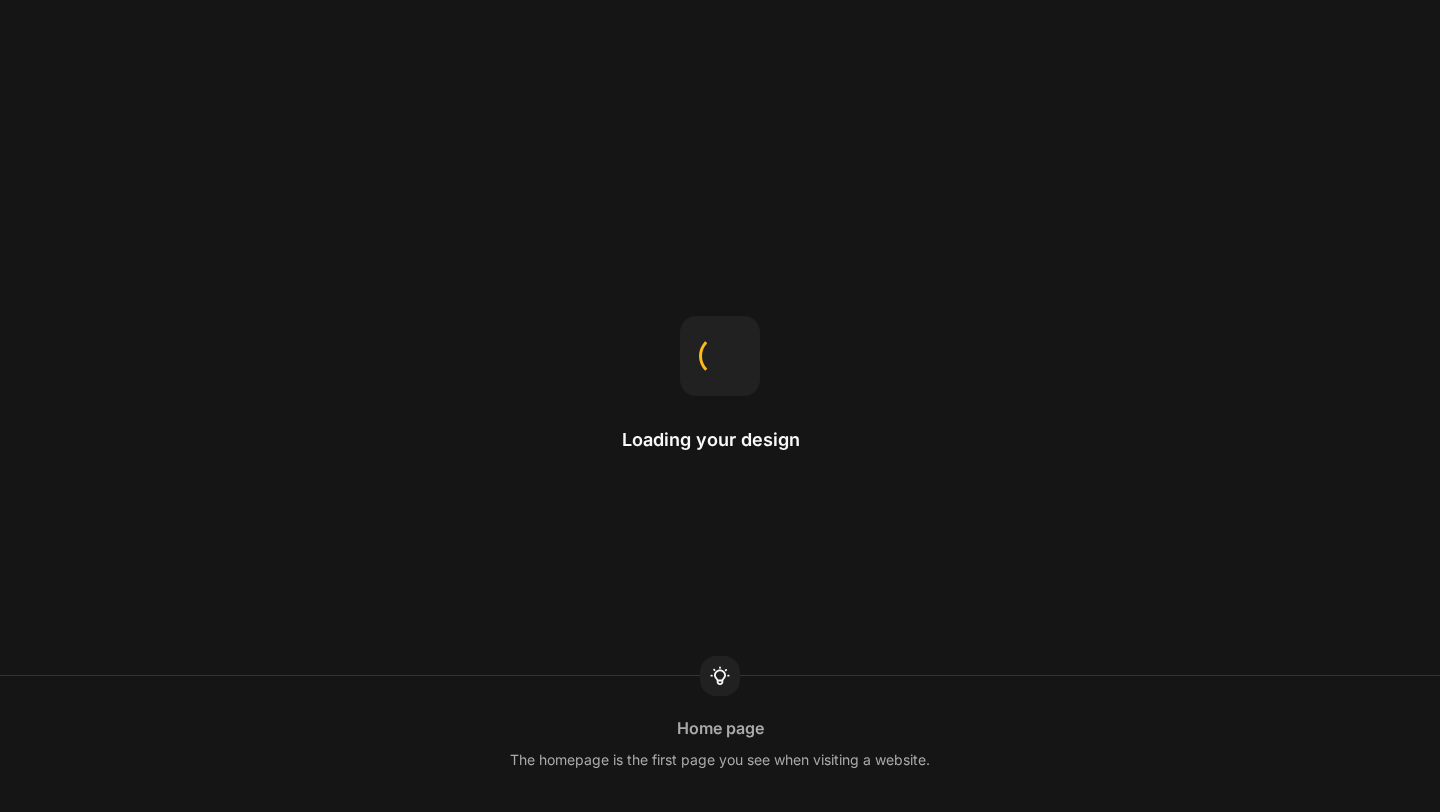 scroll, scrollTop: 0, scrollLeft: 0, axis: both 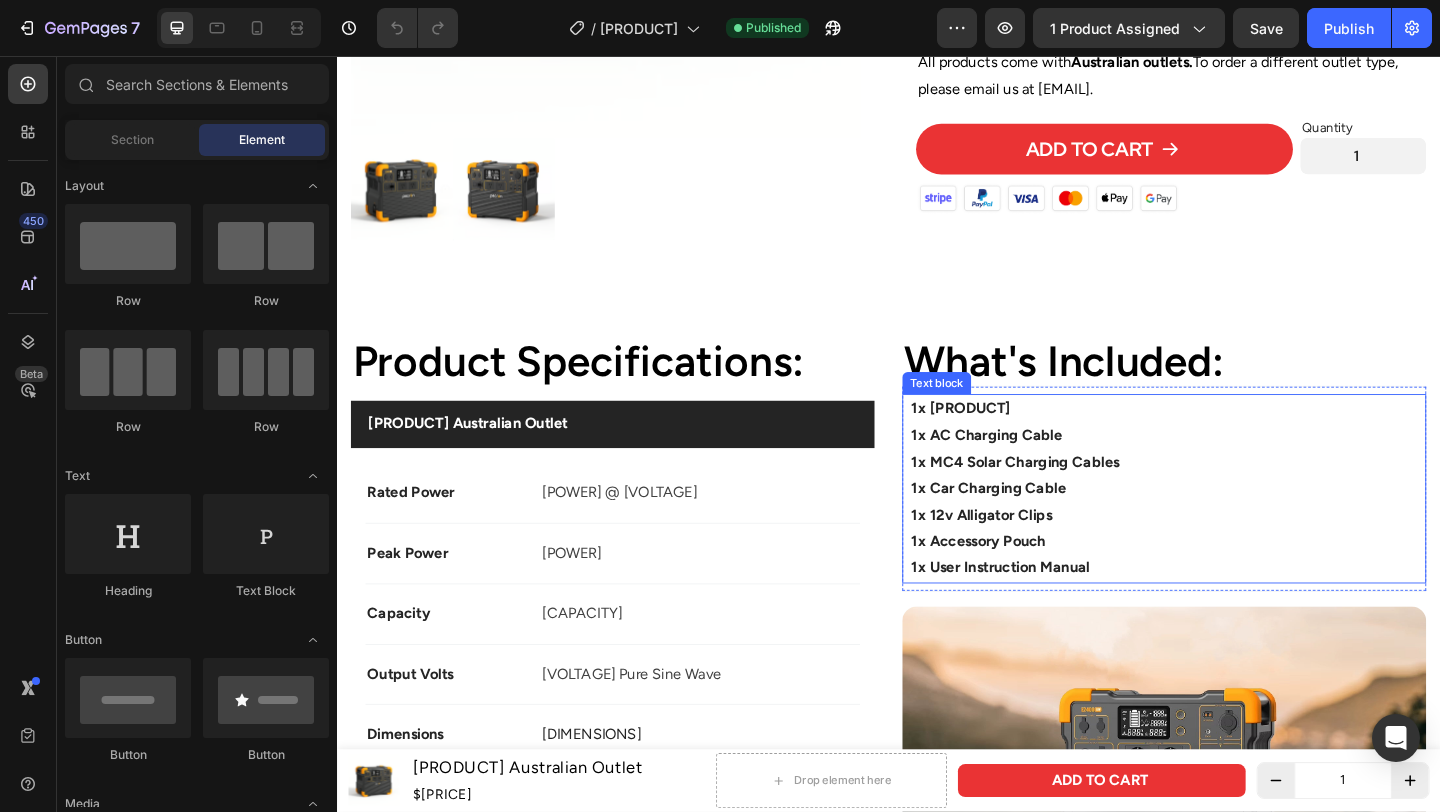 click on "1x User Instruction Manual" at bounding box center [1059, 612] 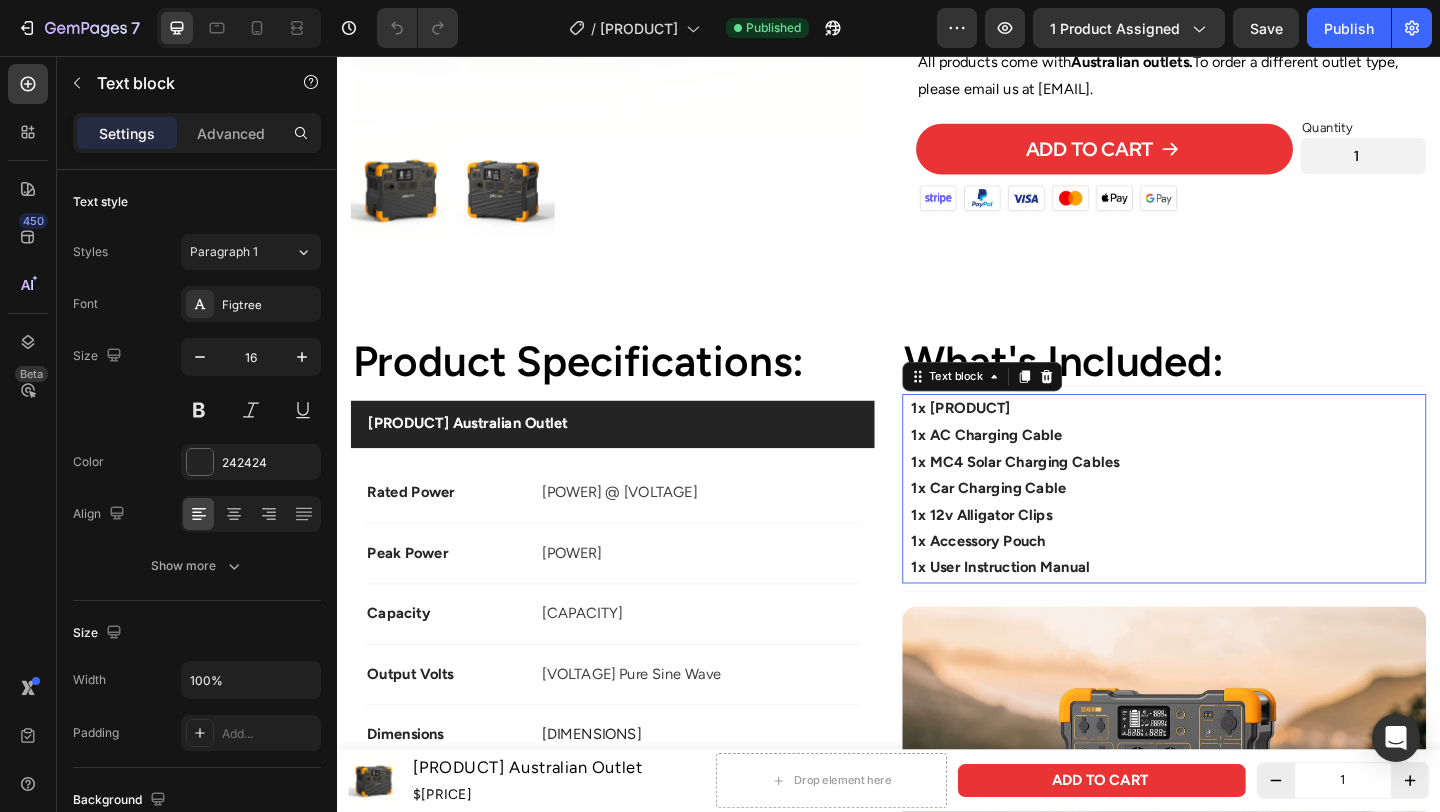 click on "1x User Instruction Manual" at bounding box center [1059, 612] 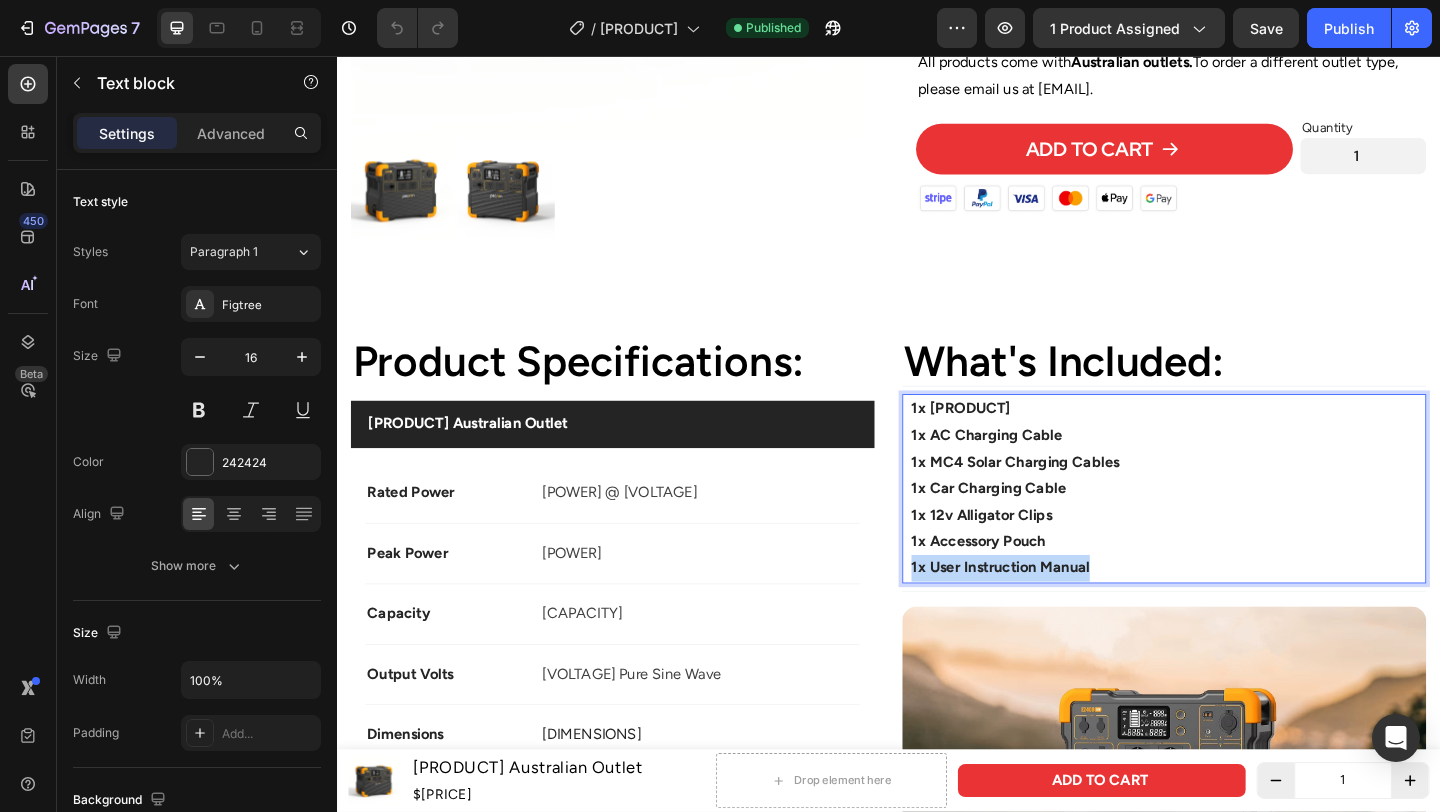 click on "1x User Instruction Manual" at bounding box center [1059, 612] 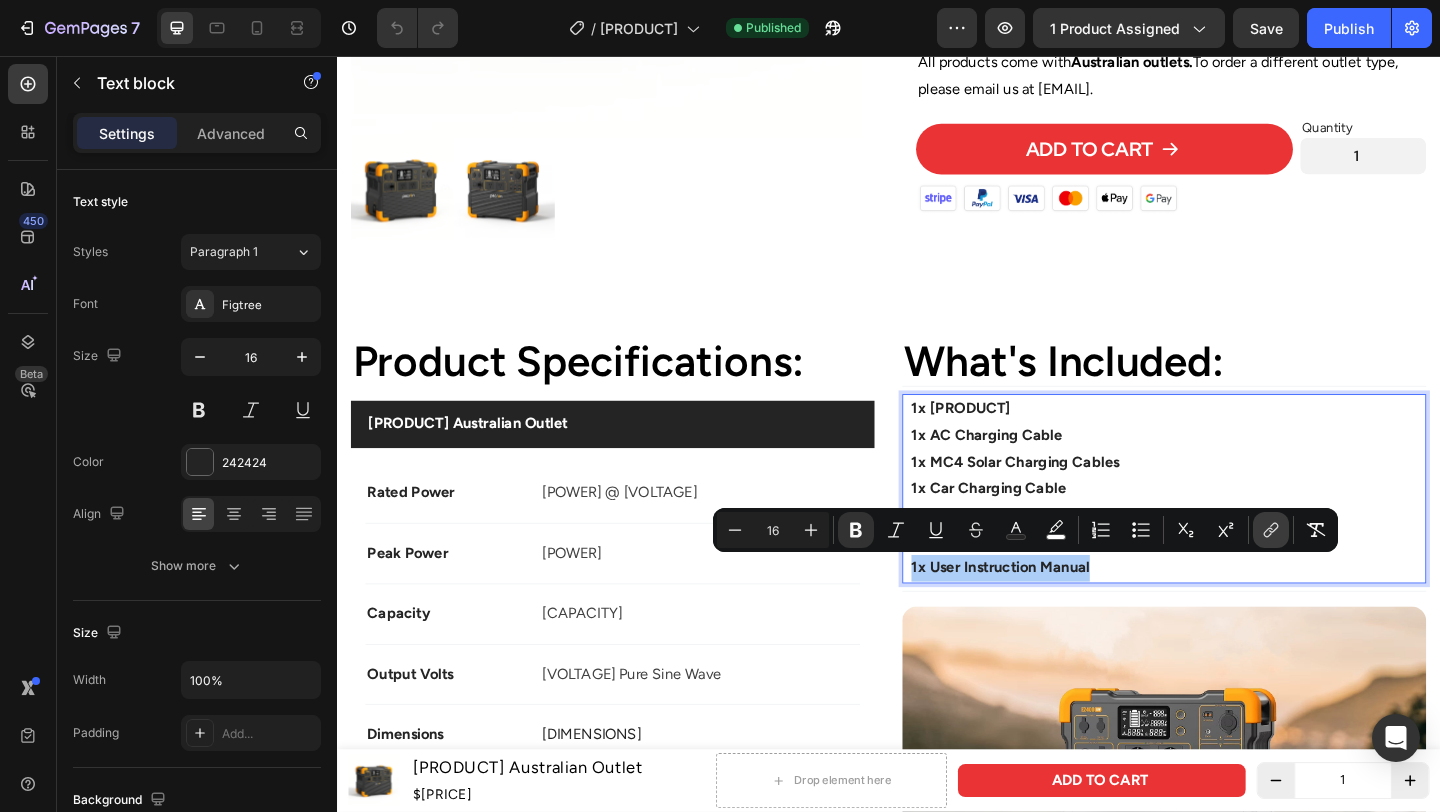 click on "link" at bounding box center (1271, 530) 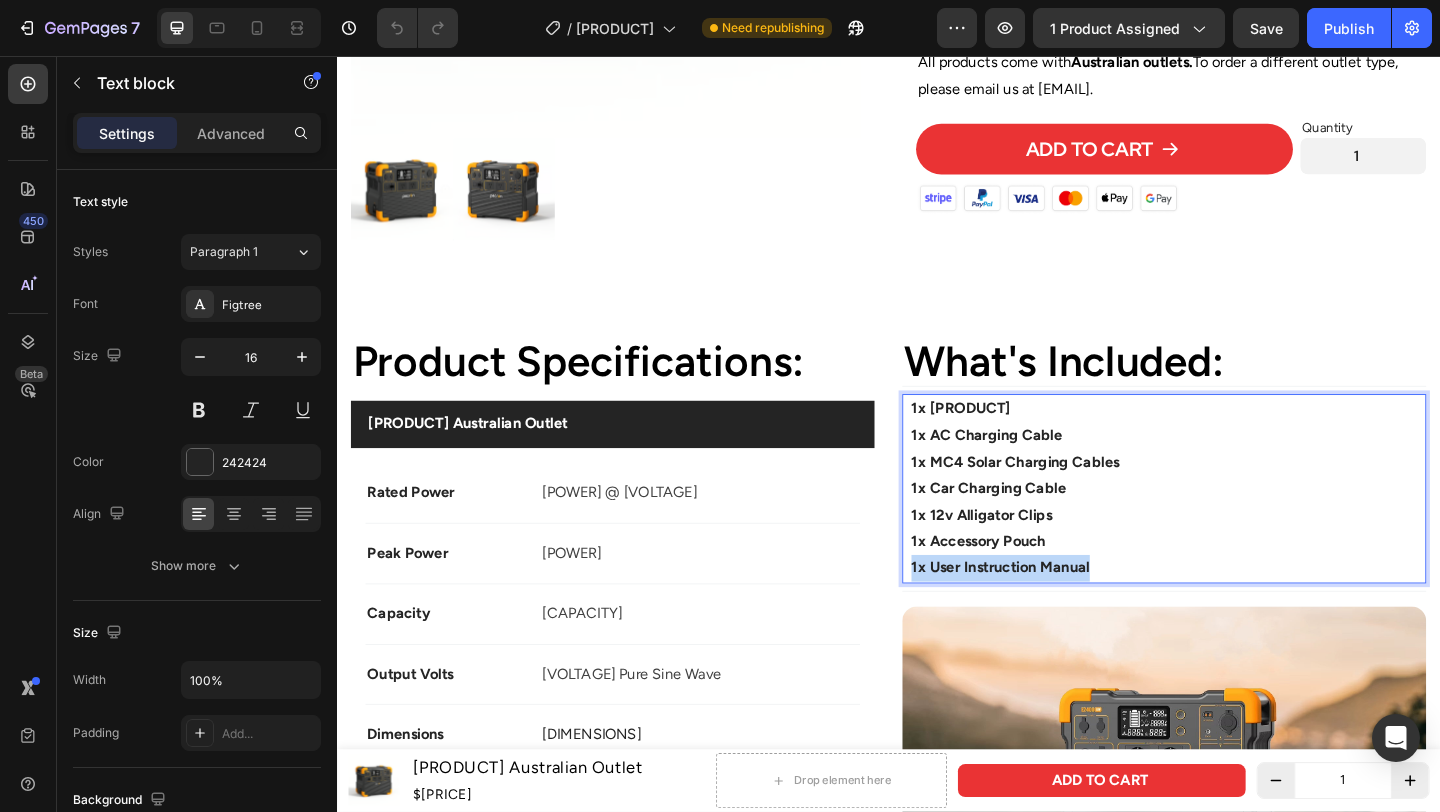 click on "1x User Instruction Manual" at bounding box center (1059, 612) 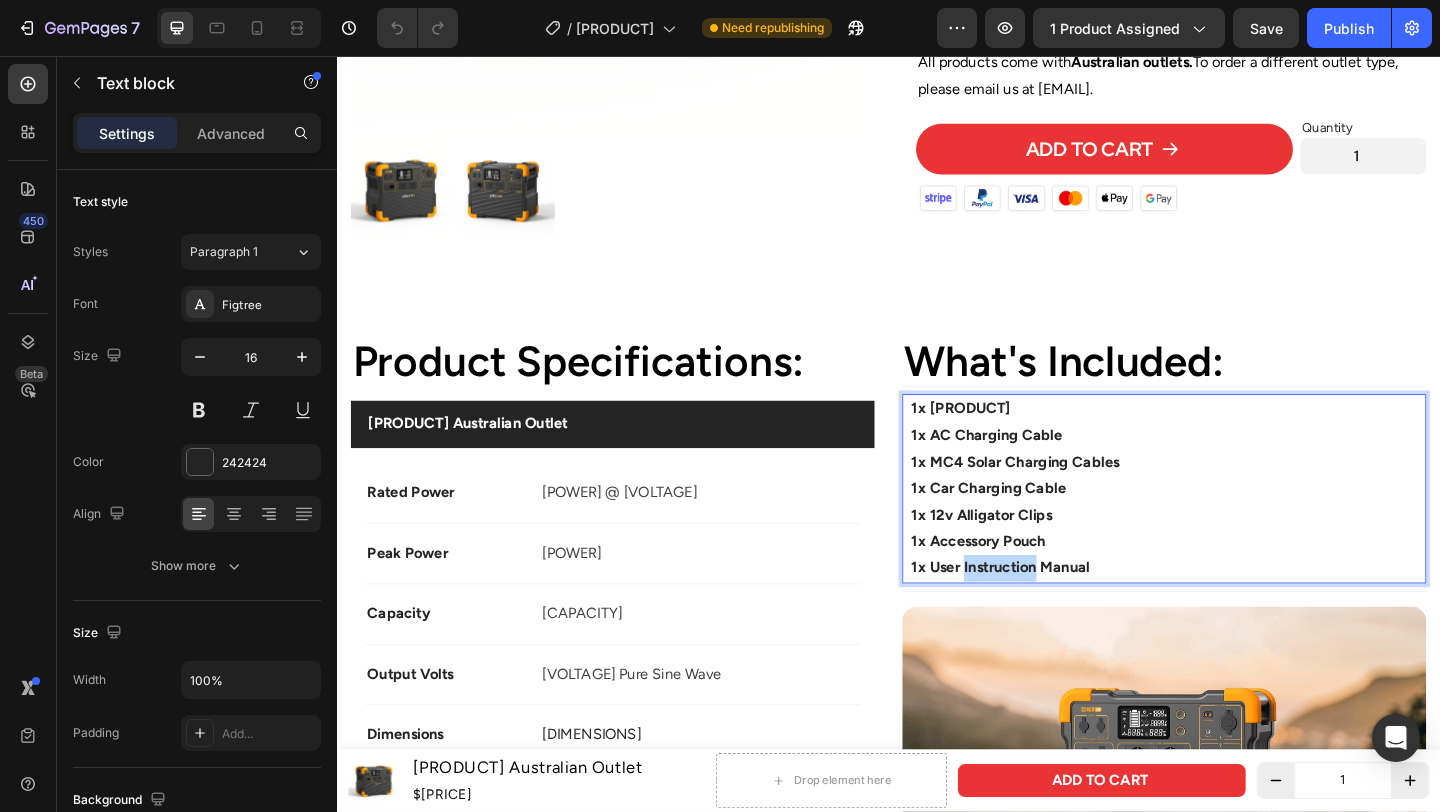 click on "1x User Instruction Manual" at bounding box center [1059, 612] 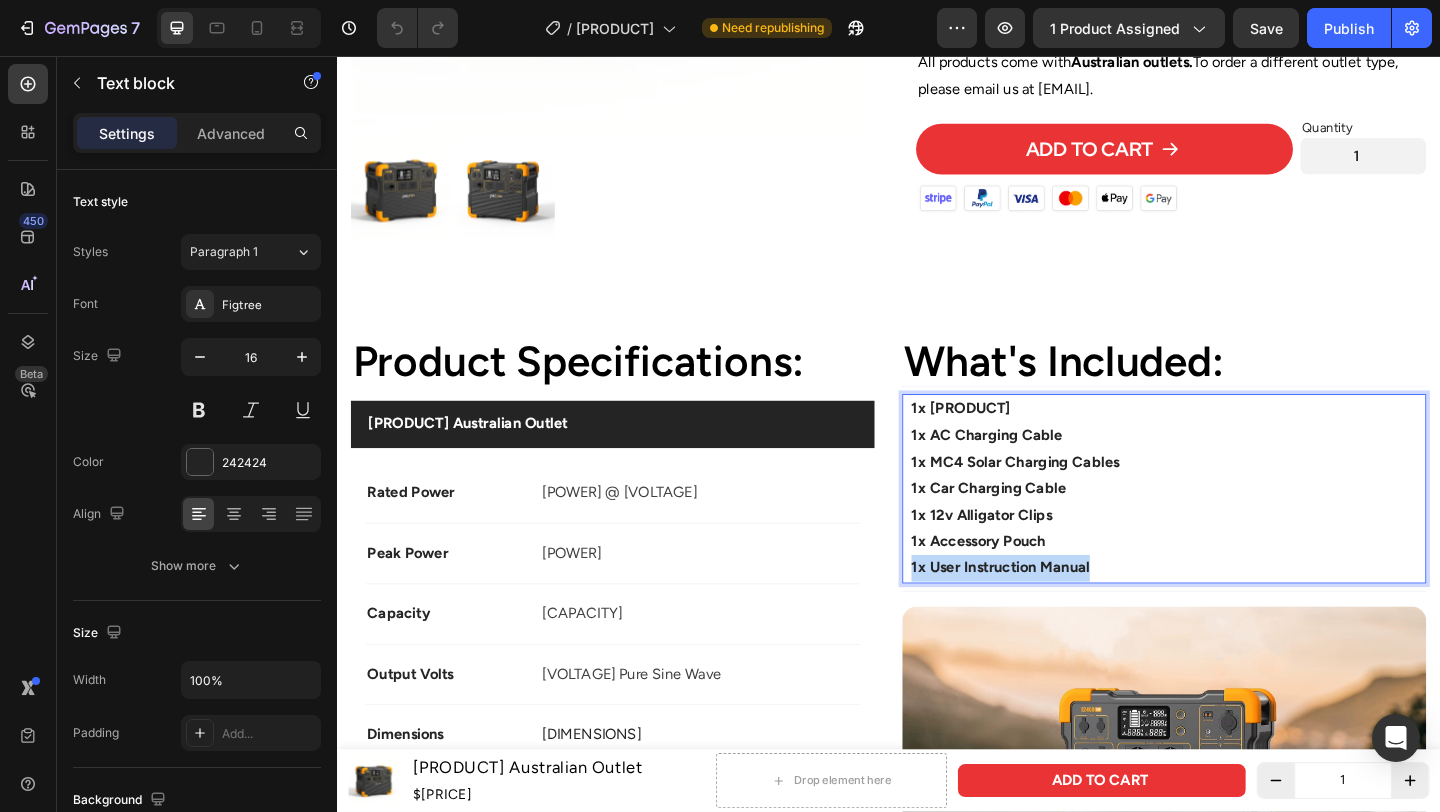 click on "1x User Instruction Manual" at bounding box center [1059, 612] 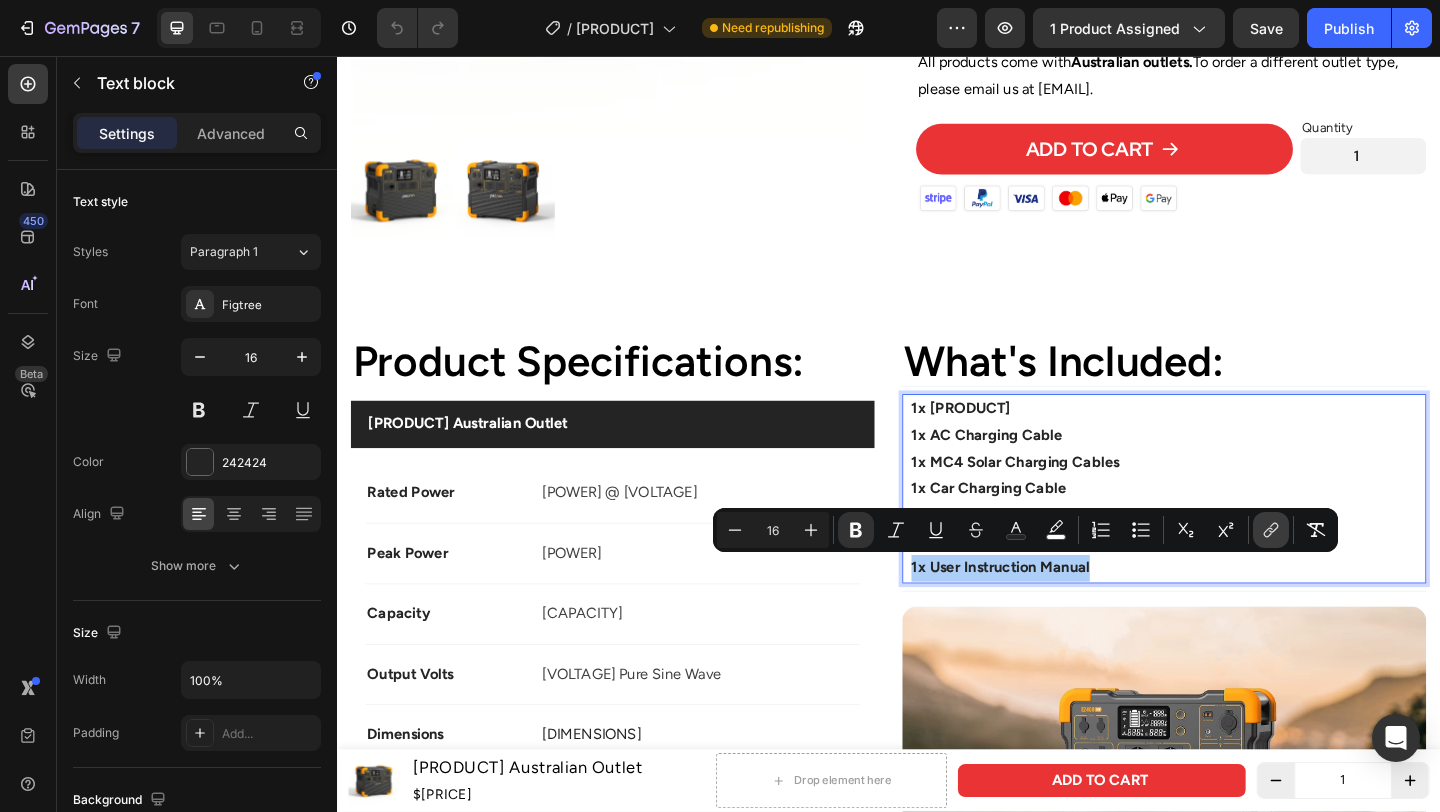 click on "link" at bounding box center [1271, 530] 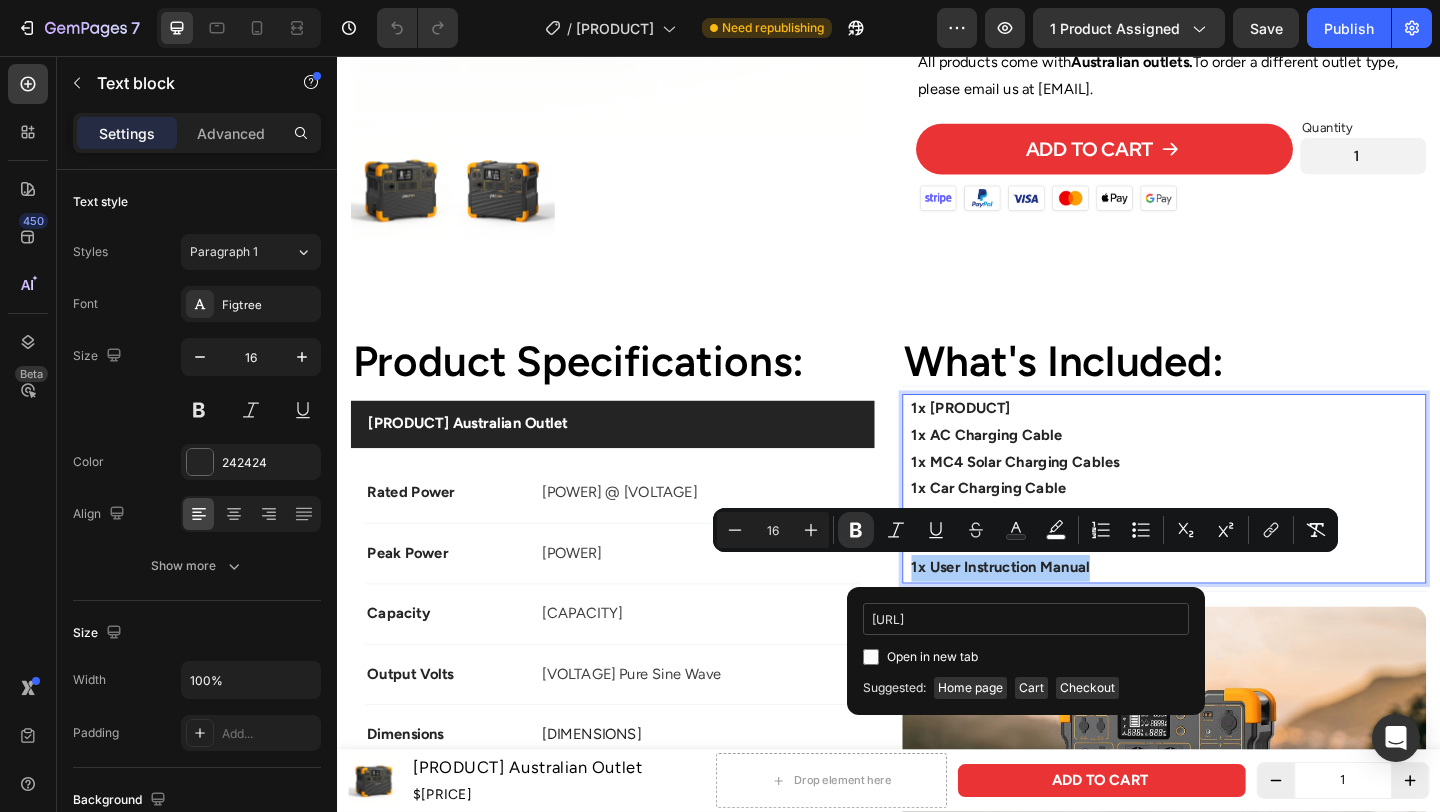 scroll, scrollTop: 0, scrollLeft: 393, axis: horizontal 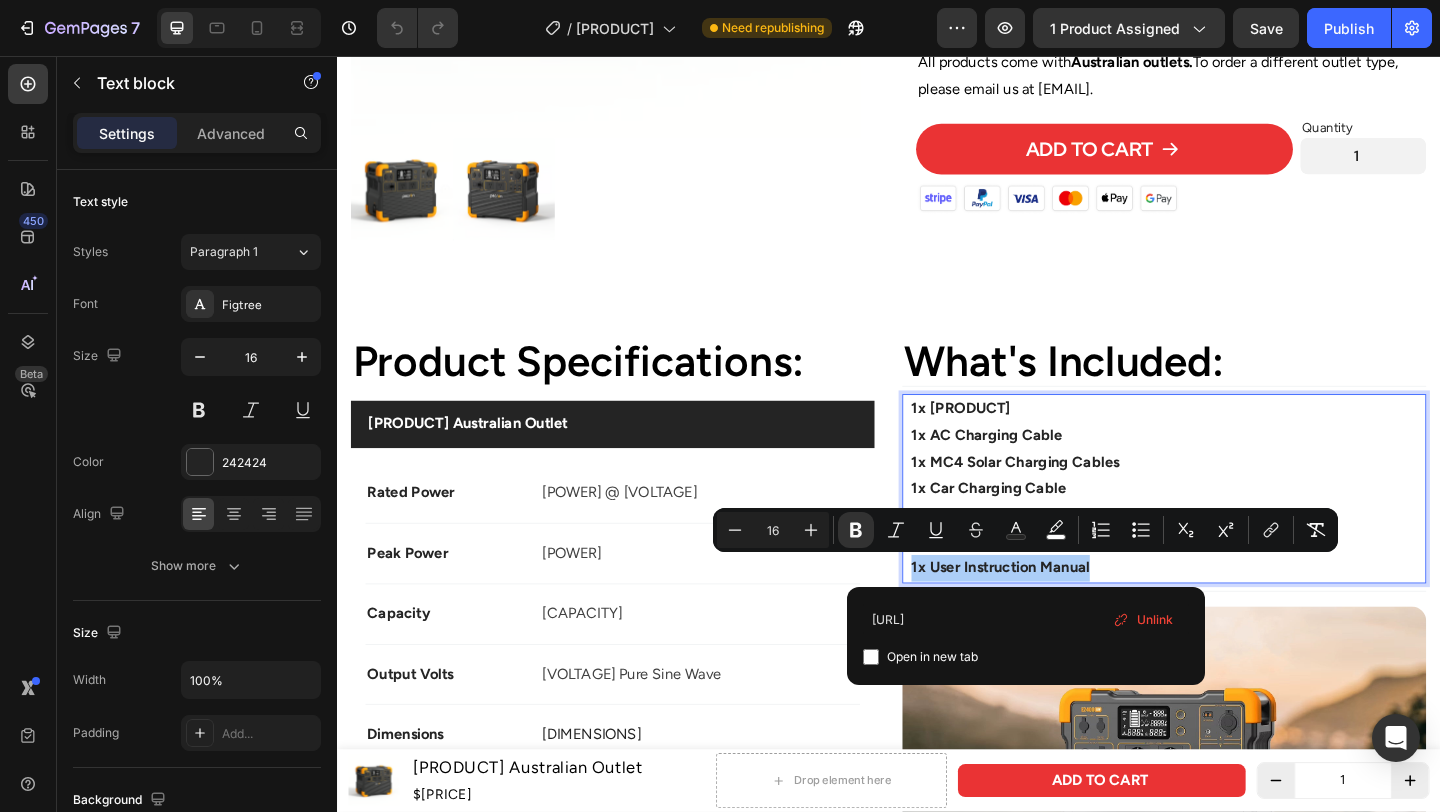 type on "https://cdn.shopify.com/s/files/1/0668/9642/9137/files/PECRON-E2400LFP-user-manual.pdf?v=1754099997" 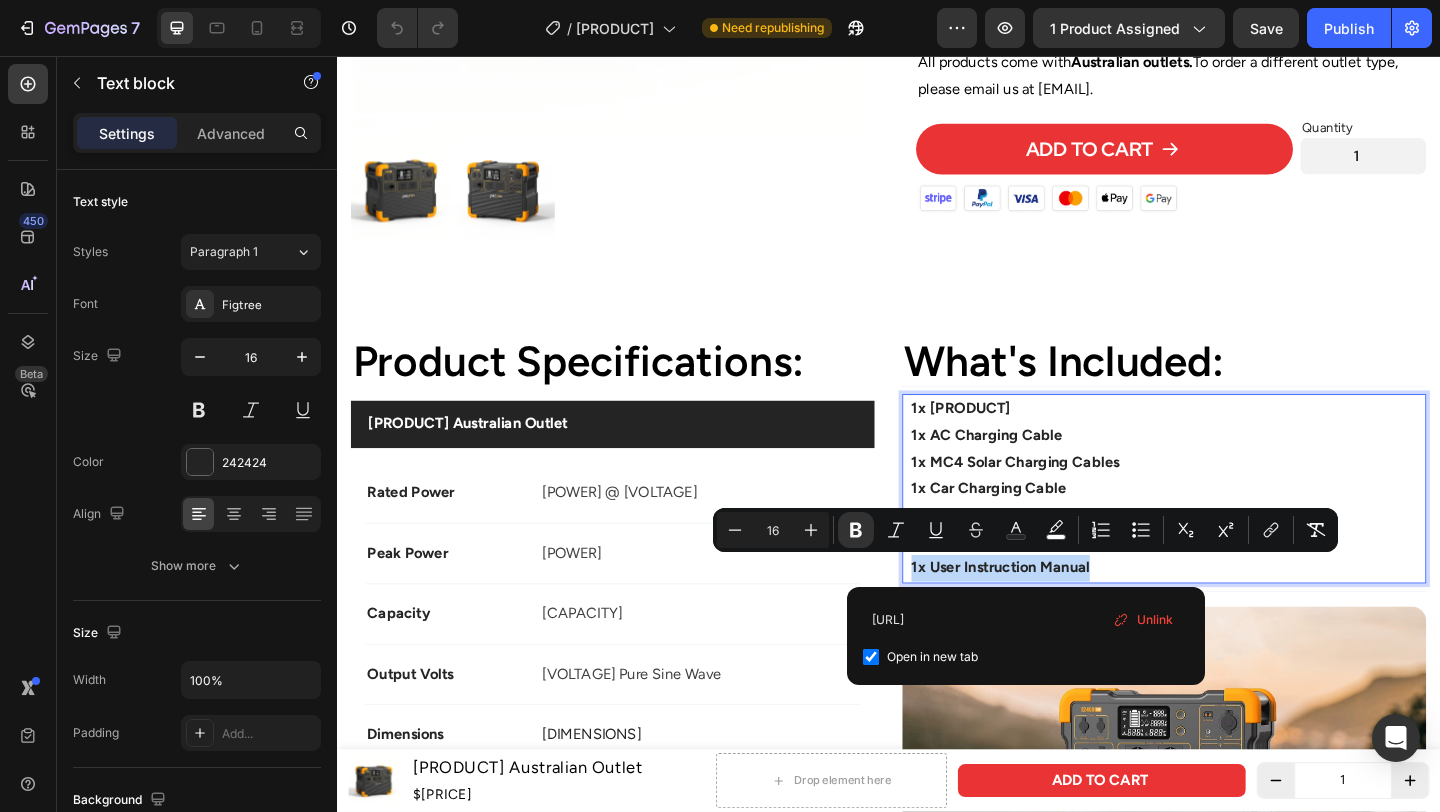 checkbox on "true" 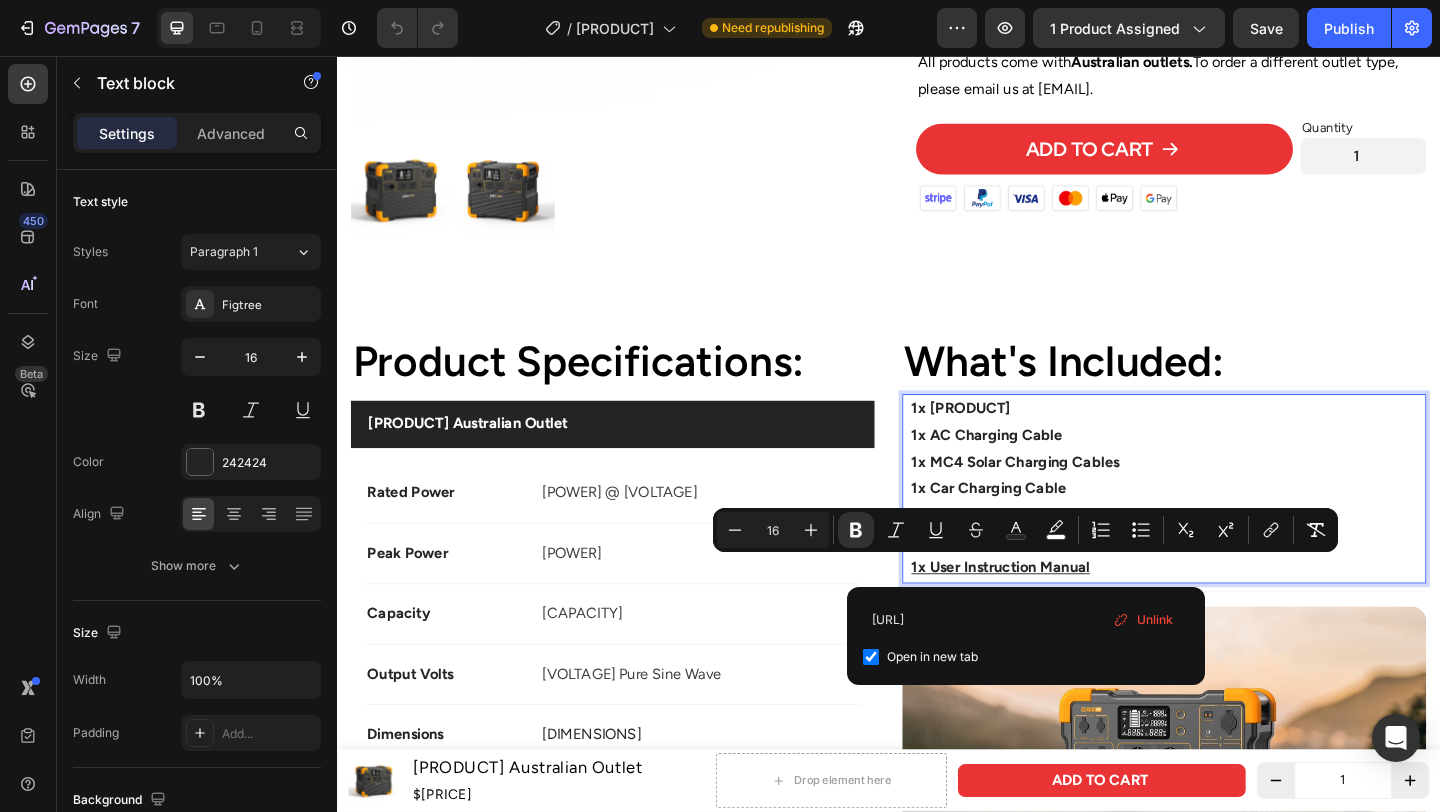scroll, scrollTop: 0, scrollLeft: 0, axis: both 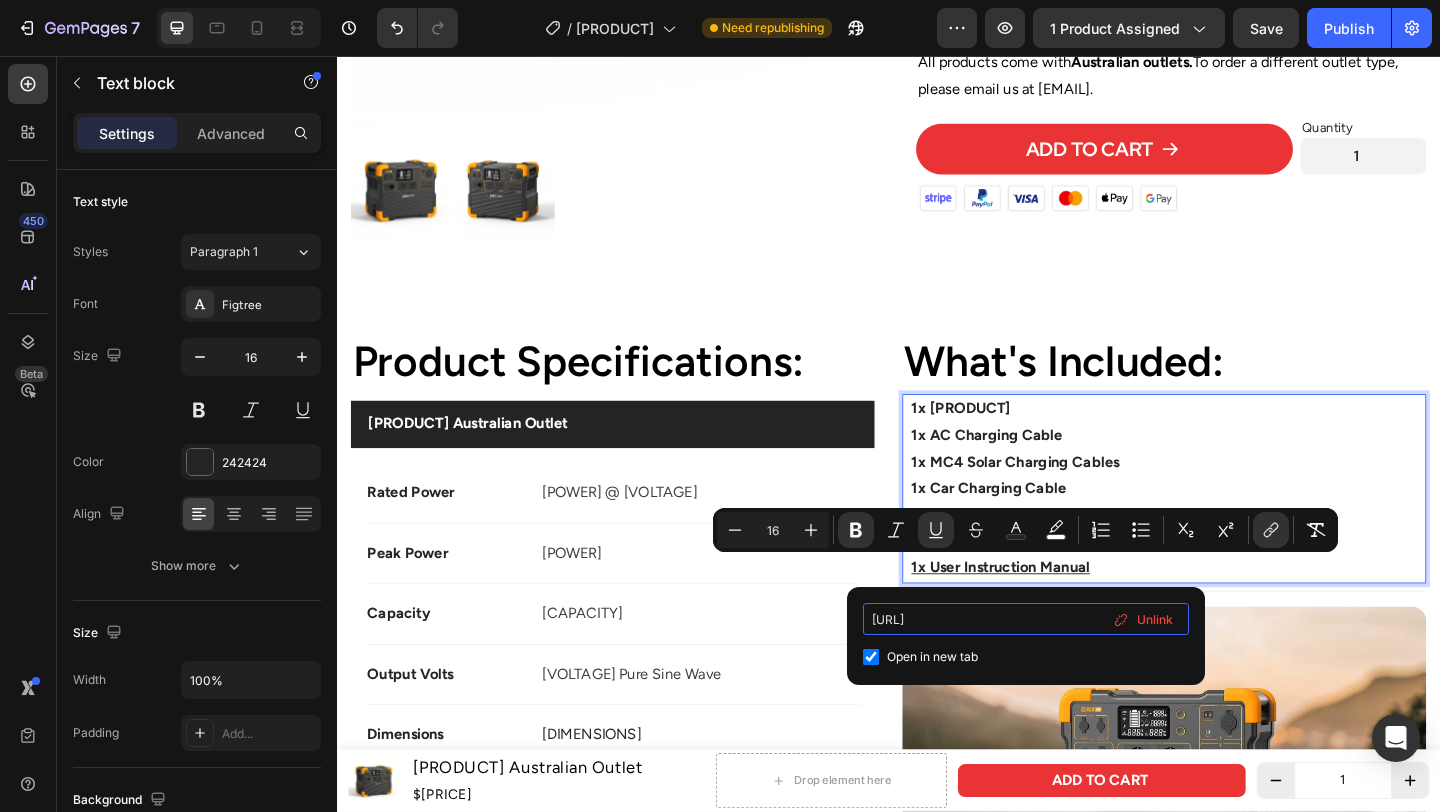 drag, startPoint x: 1007, startPoint y: 624, endPoint x: 917, endPoint y: 605, distance: 91.983696 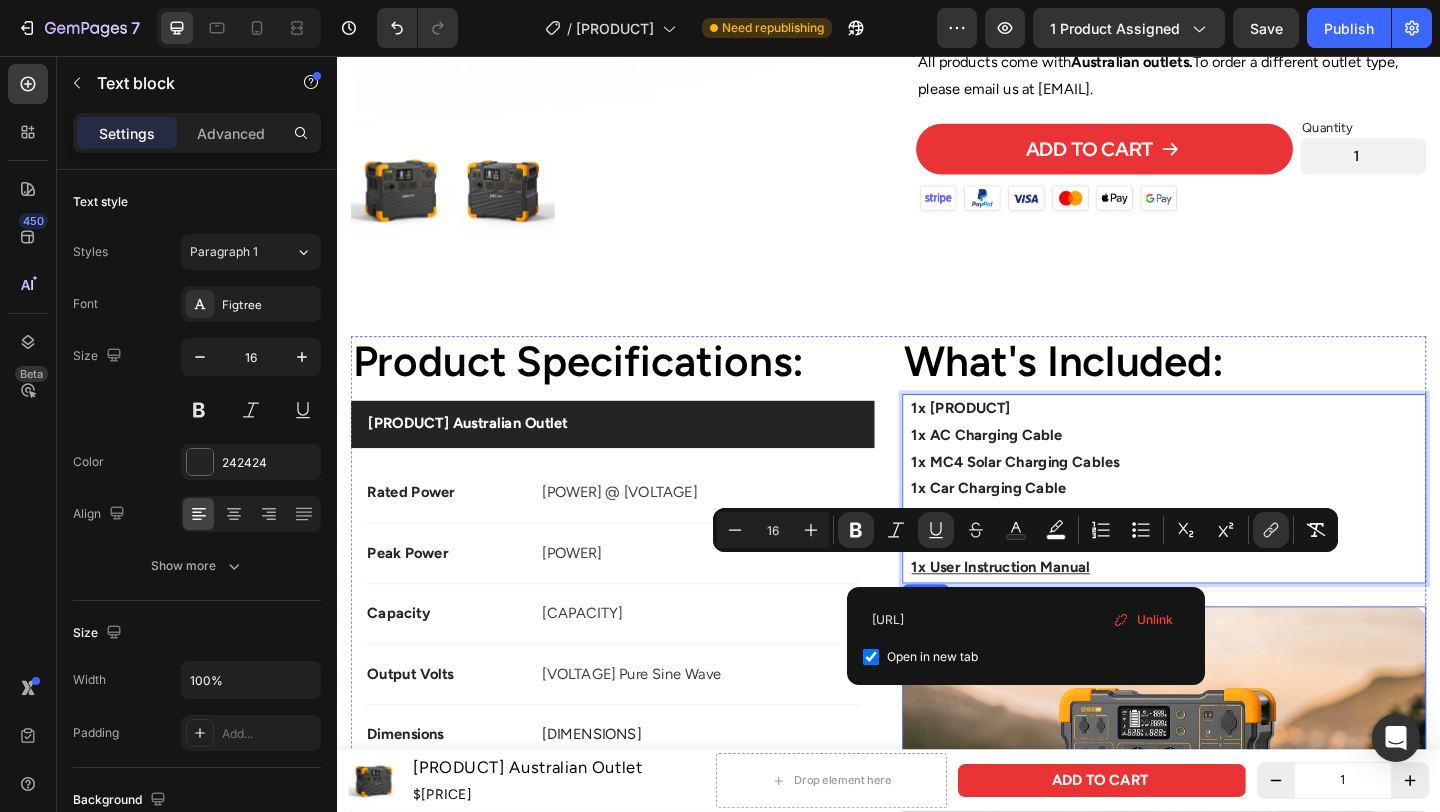 click on "What's Included: Heading 1x PECRON E2400LFP Portable Power Station 1x AC Charging Cable 1x MC4 Solar Charging Cables 1x Car Charging Cable 1x 12v Alligator Clips 1x Accessory Pouch 1x User Instruction Manual Text block   0 Row Image EU Model Displayed Text block" at bounding box center (1237, 991) 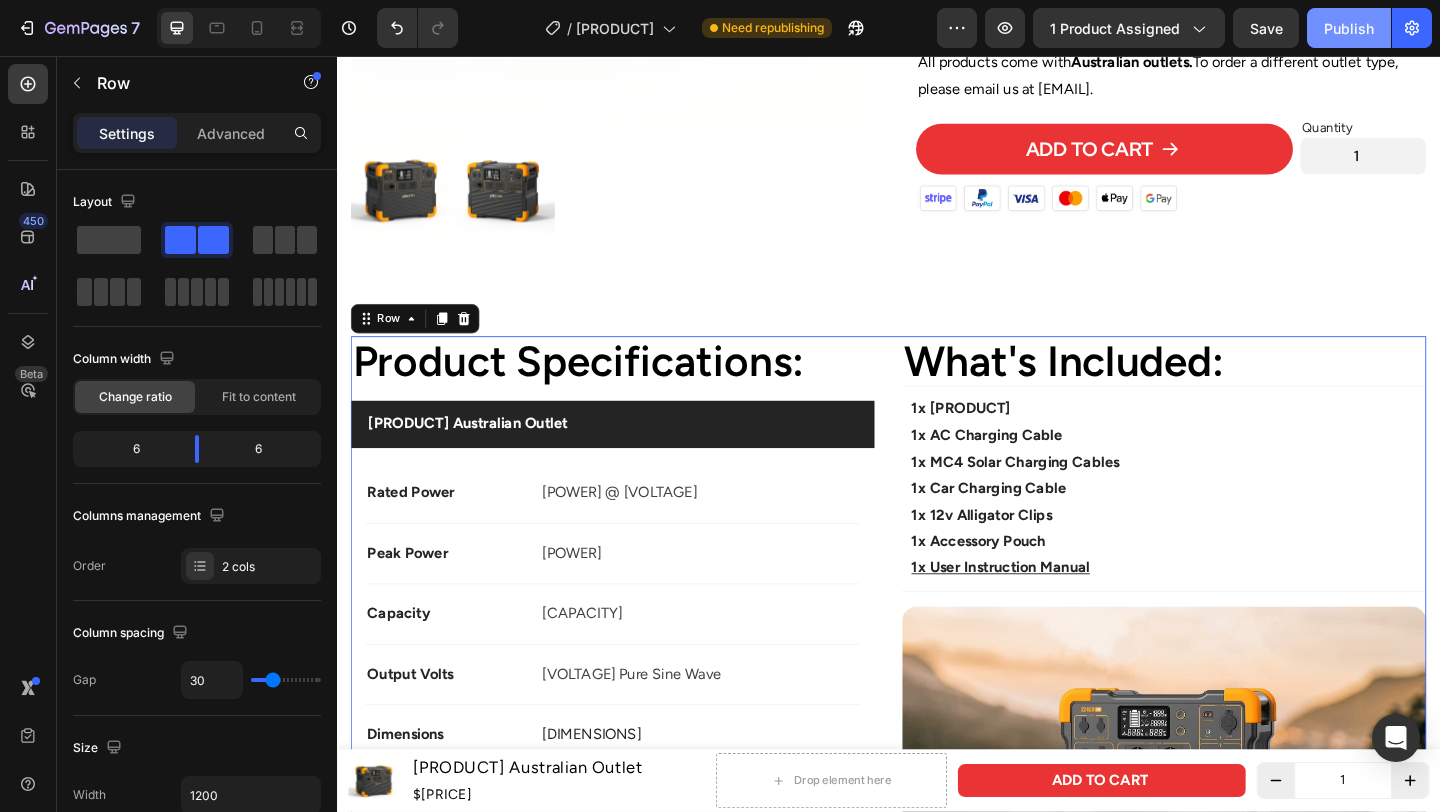 click on "Publish" at bounding box center (1349, 28) 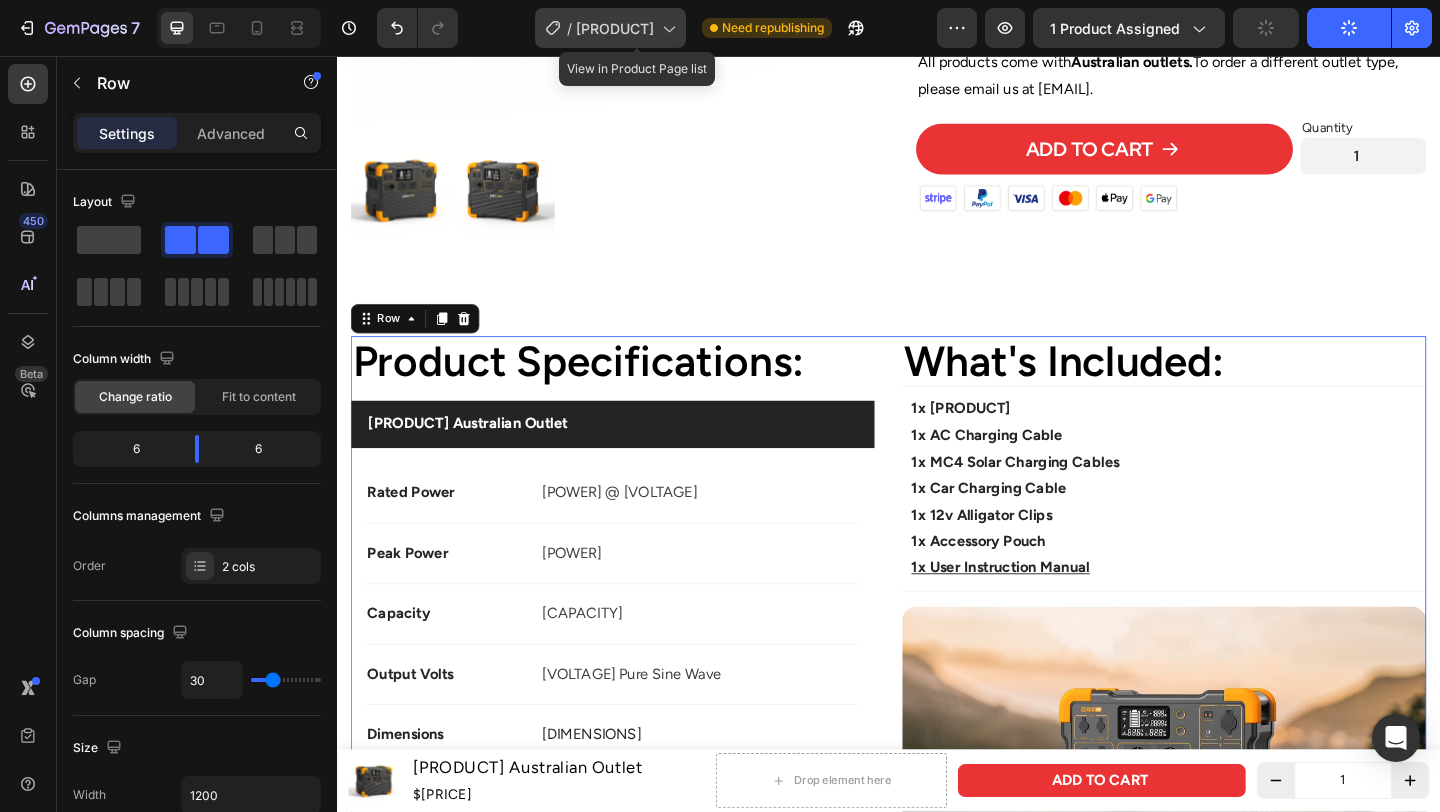 click on "/  PECRON E2400LFP" 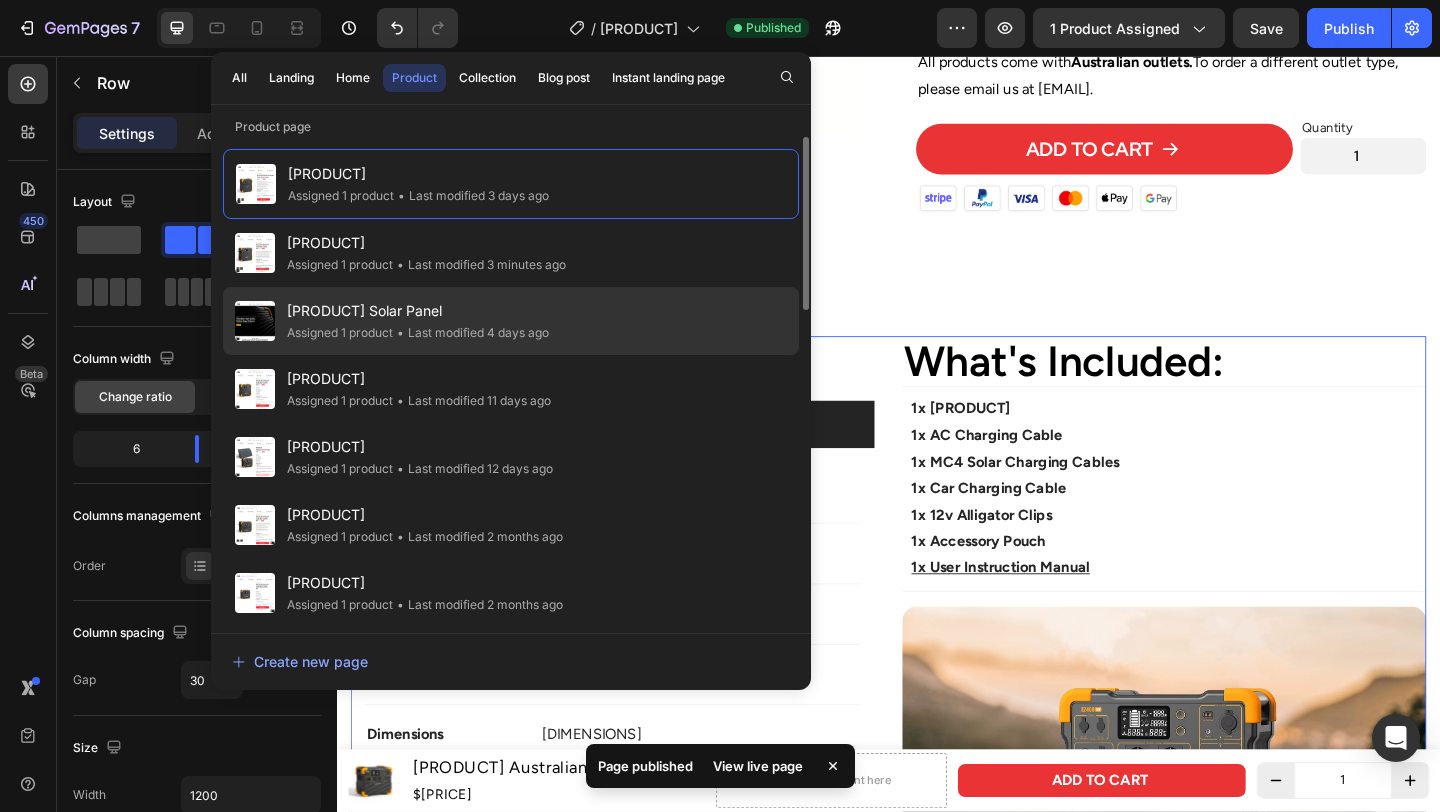 click on "PECRON PV300 Solar Panel Assigned 1 product • Last modified 4 days ago" 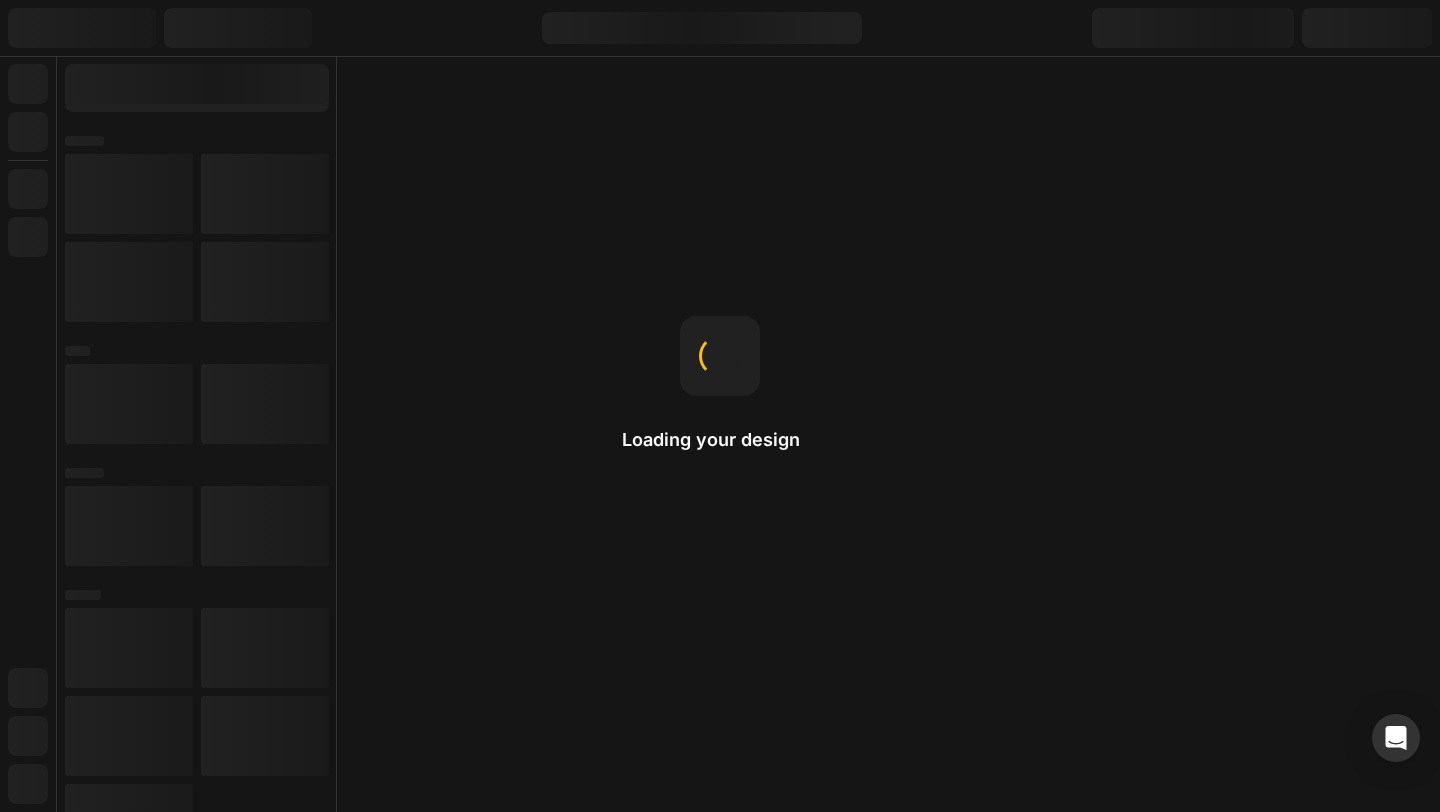 scroll, scrollTop: 0, scrollLeft: 0, axis: both 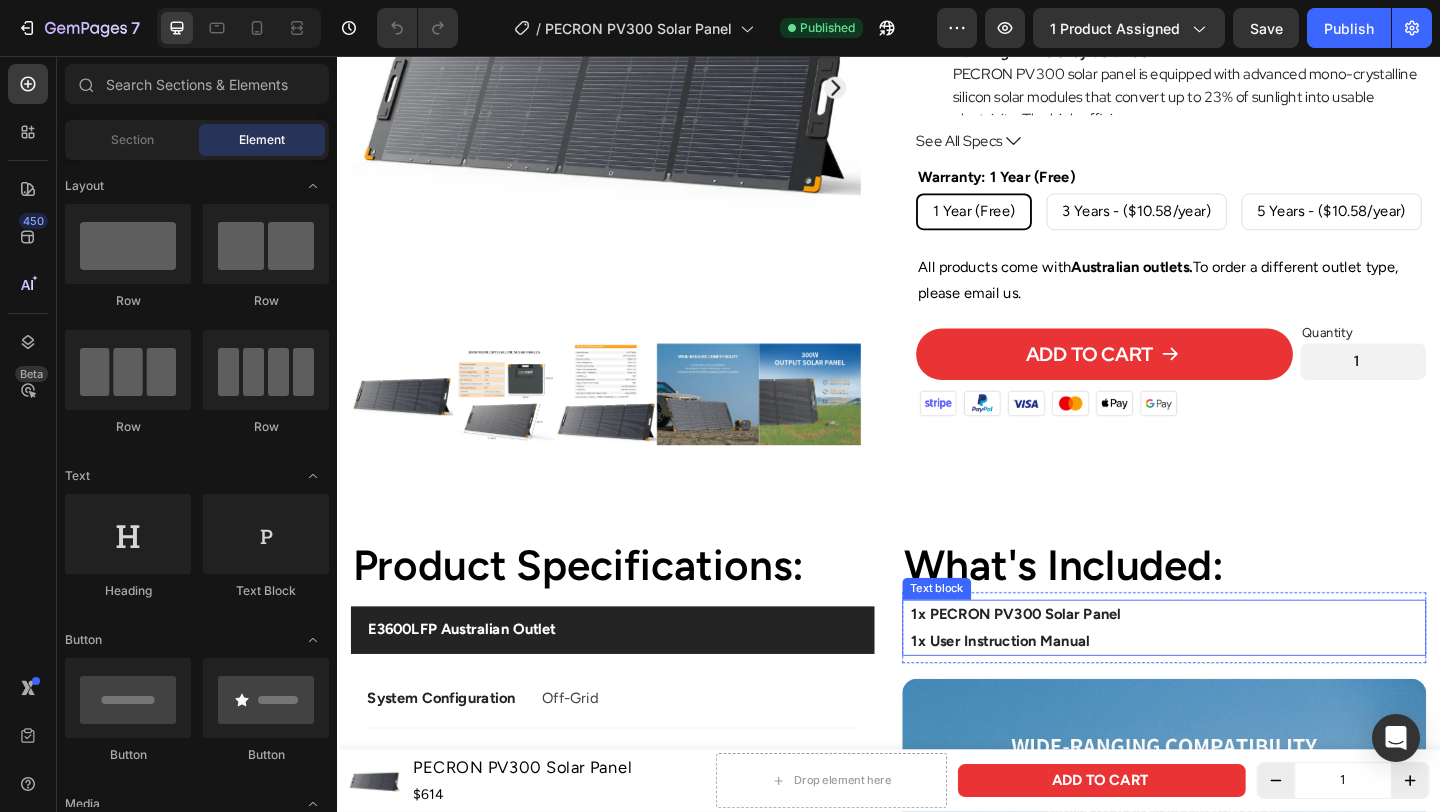 click on "1x User Instruction Manual" at bounding box center (1059, 691) 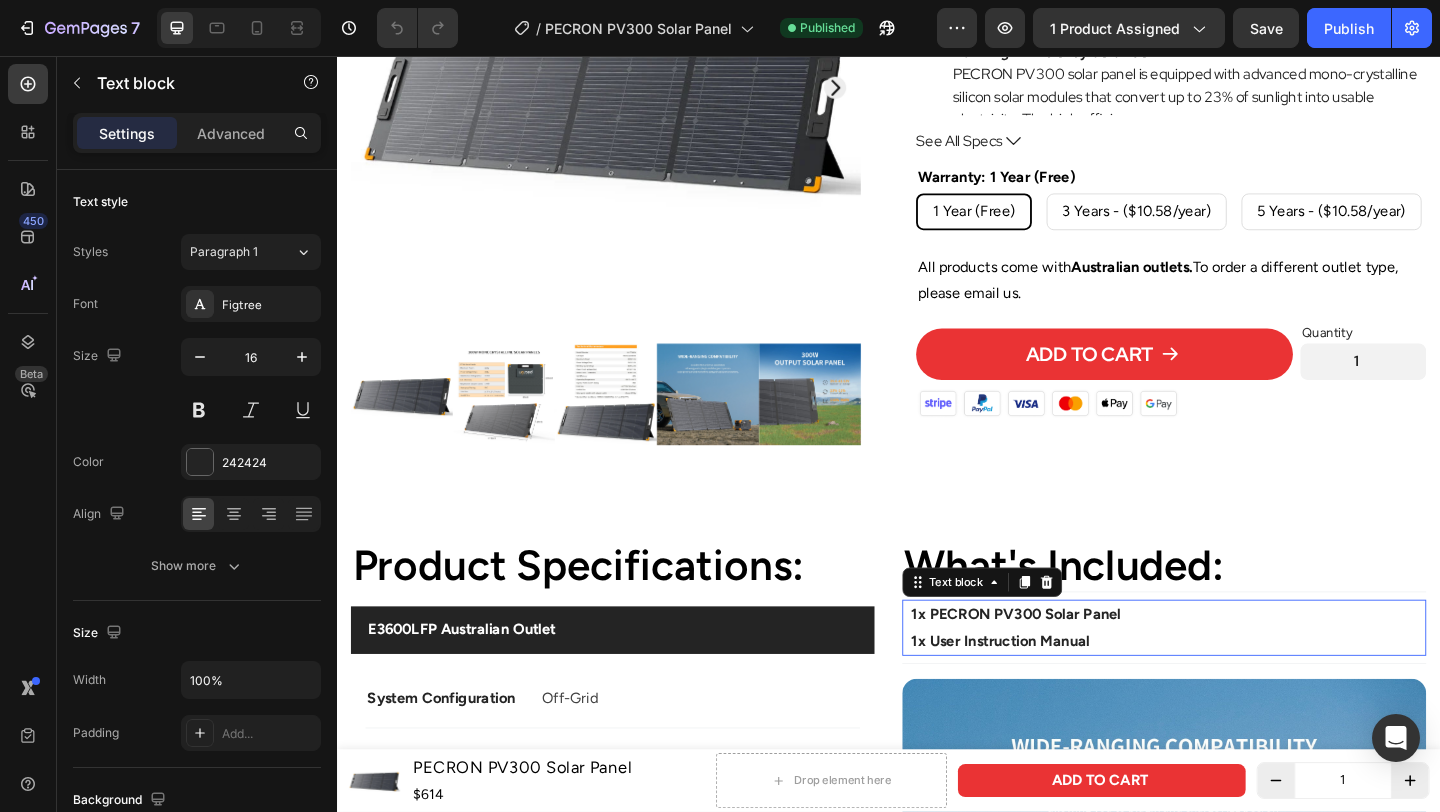 click on "1x User Instruction Manual" at bounding box center [1059, 691] 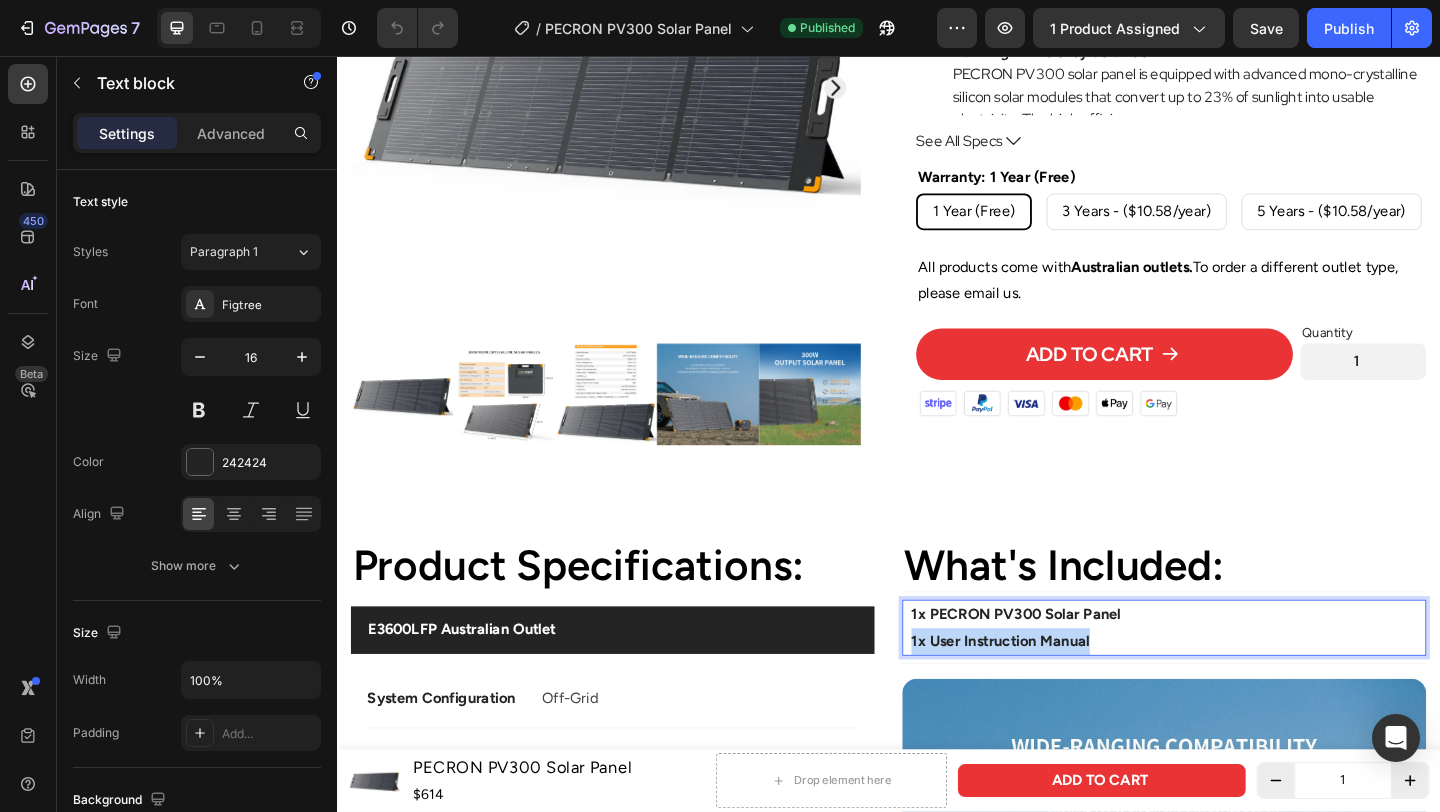 click on "1x User Instruction Manual" at bounding box center (1059, 691) 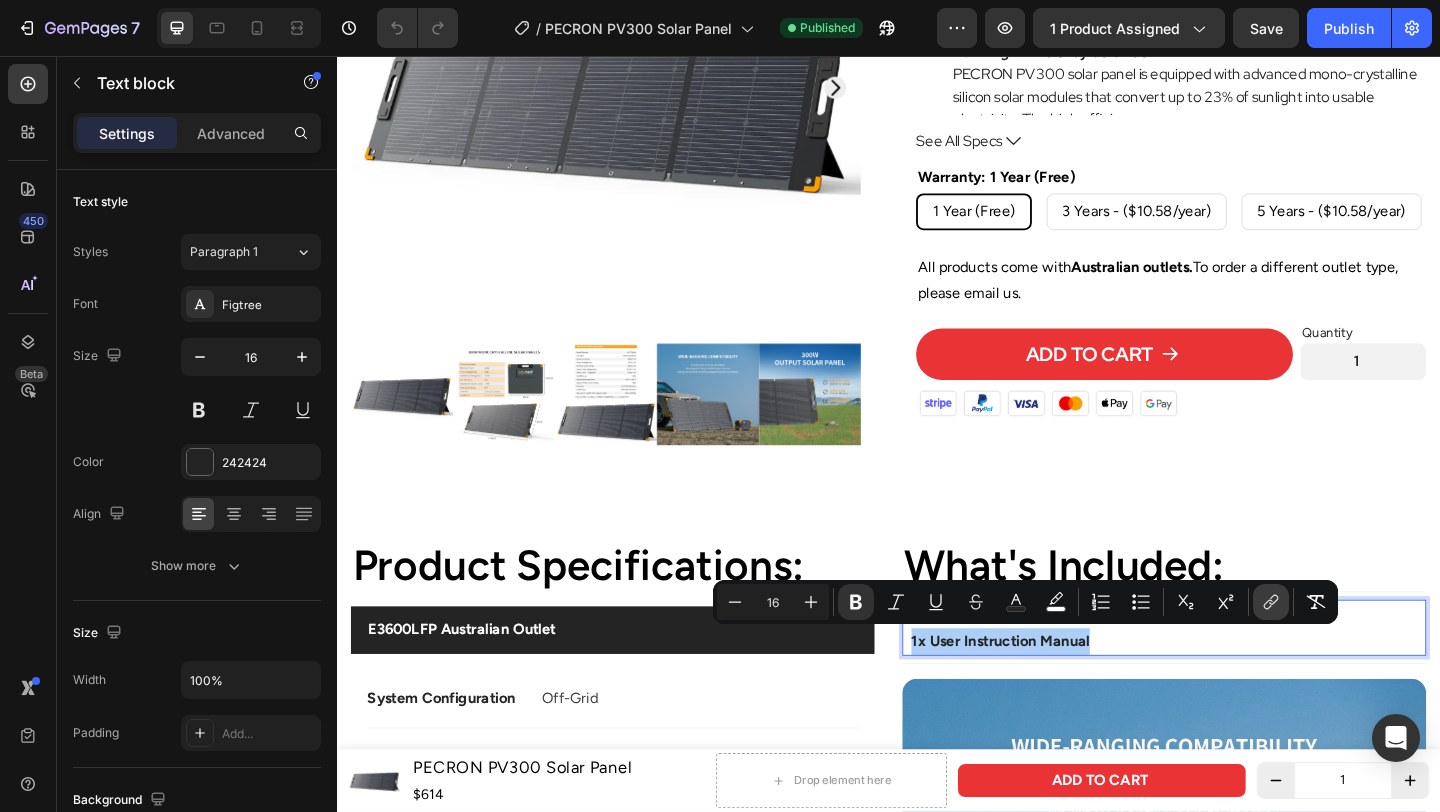 click 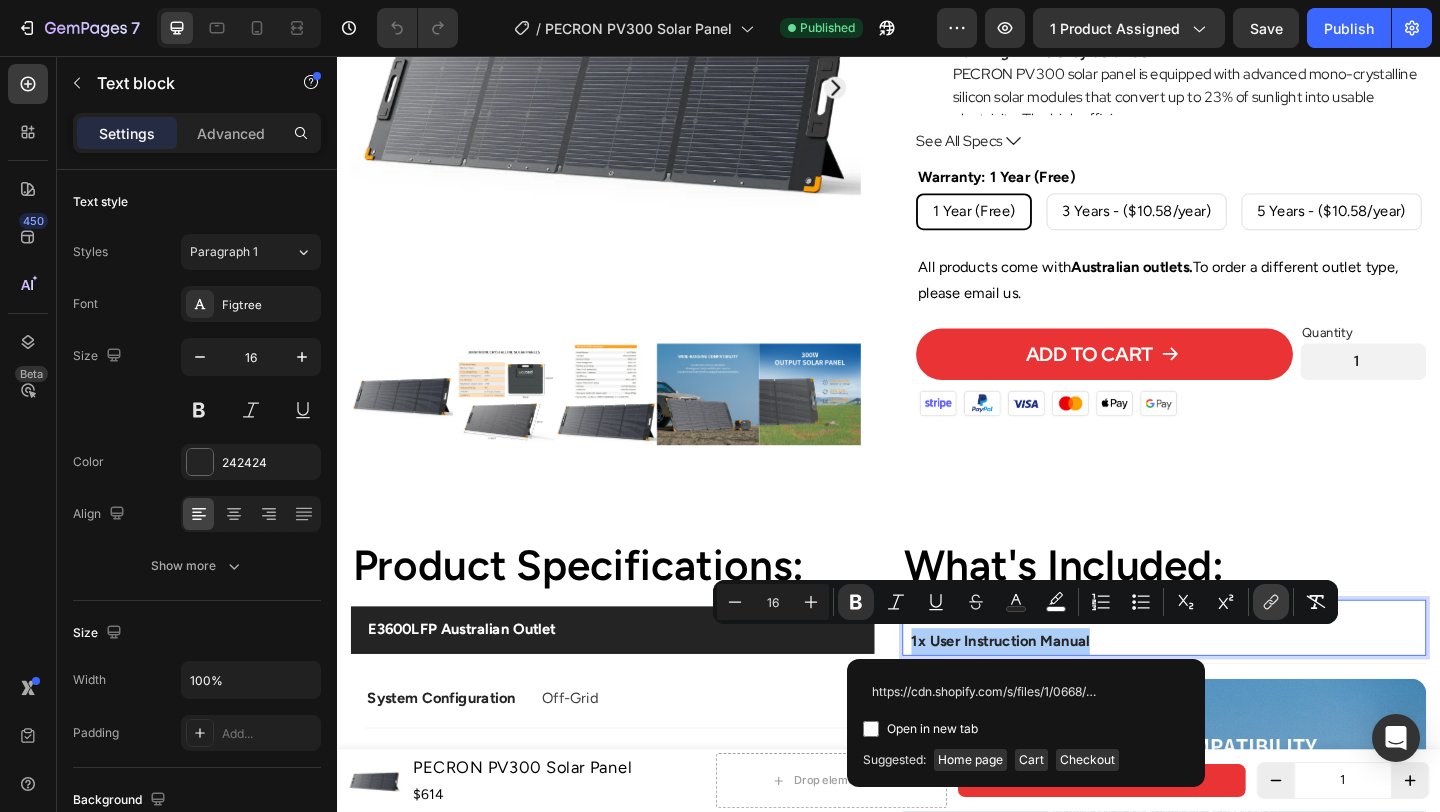 scroll, scrollTop: 0, scrollLeft: 372, axis: horizontal 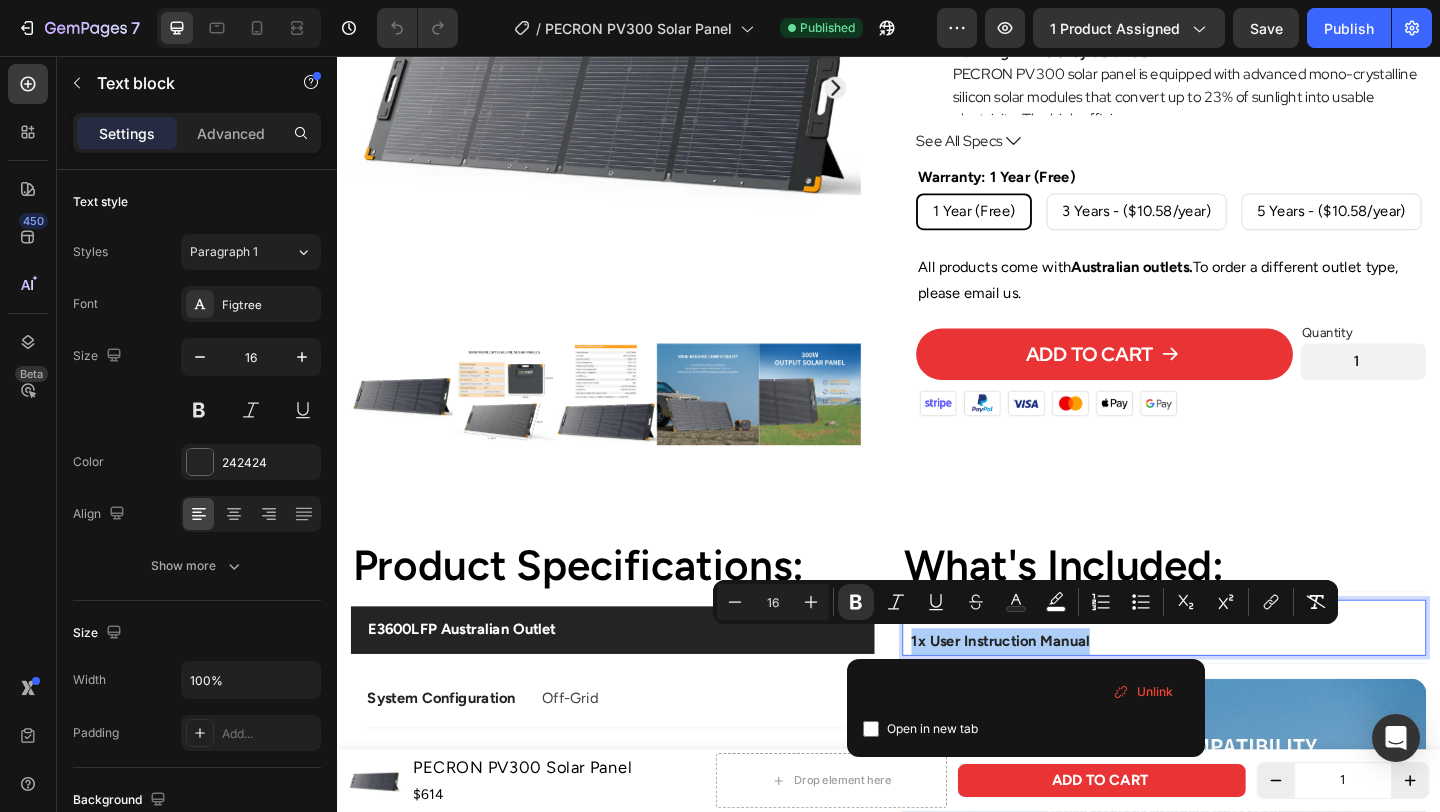 type on "https://cdn.shopify.com/s/files/1/0668/9642/9137/files/PECRON-PV300-user-manual.pdf?v=1754100004" 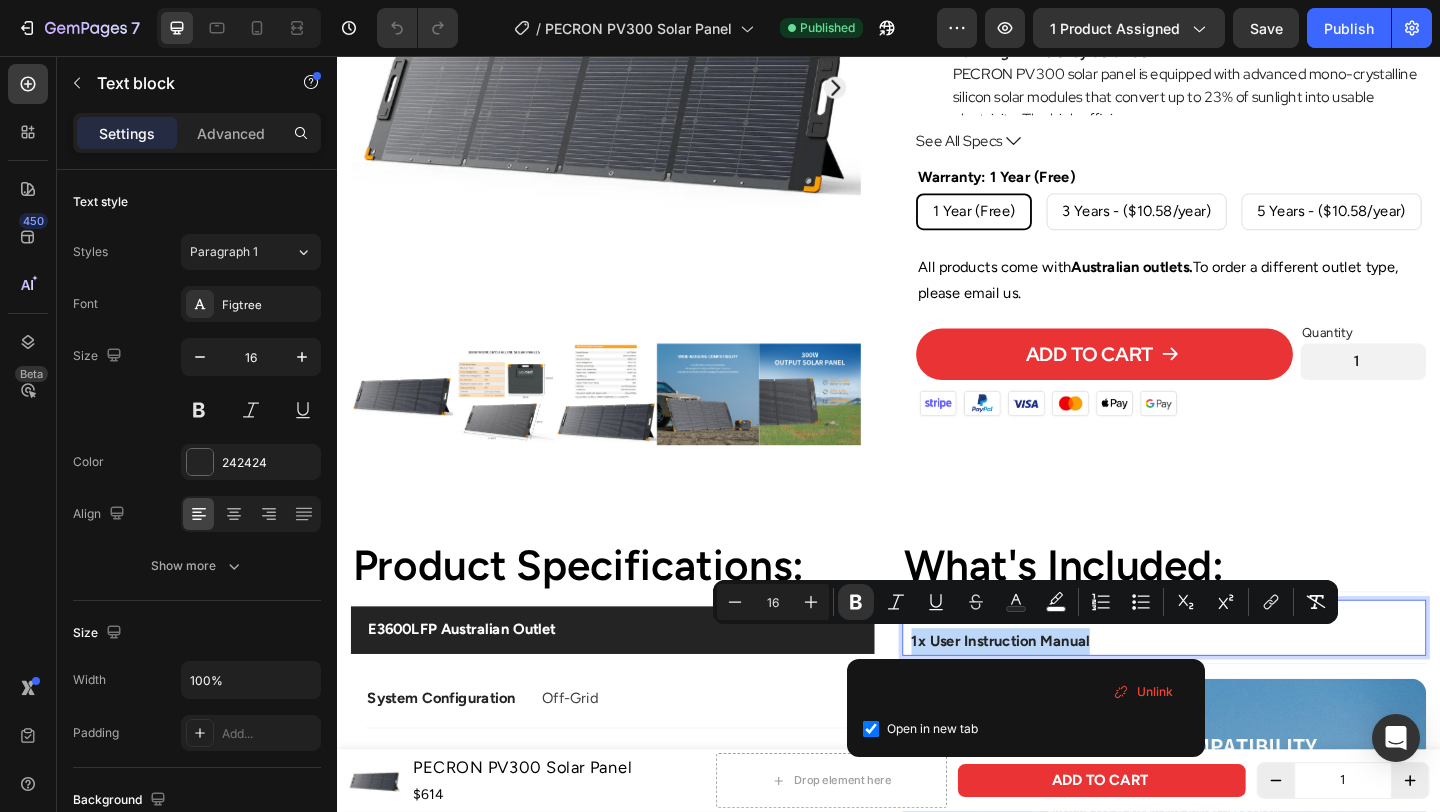 checkbox on "true" 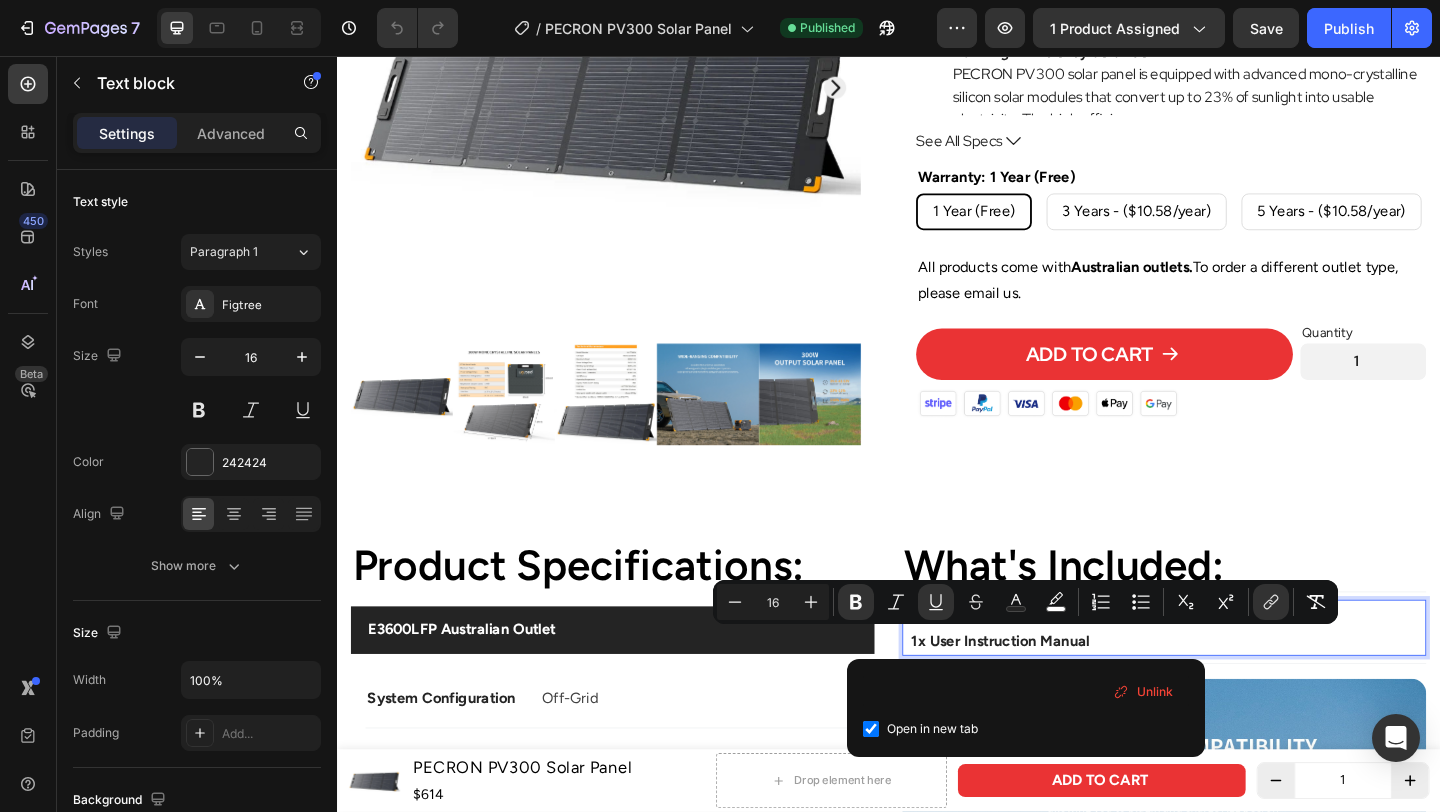 scroll, scrollTop: 0, scrollLeft: 0, axis: both 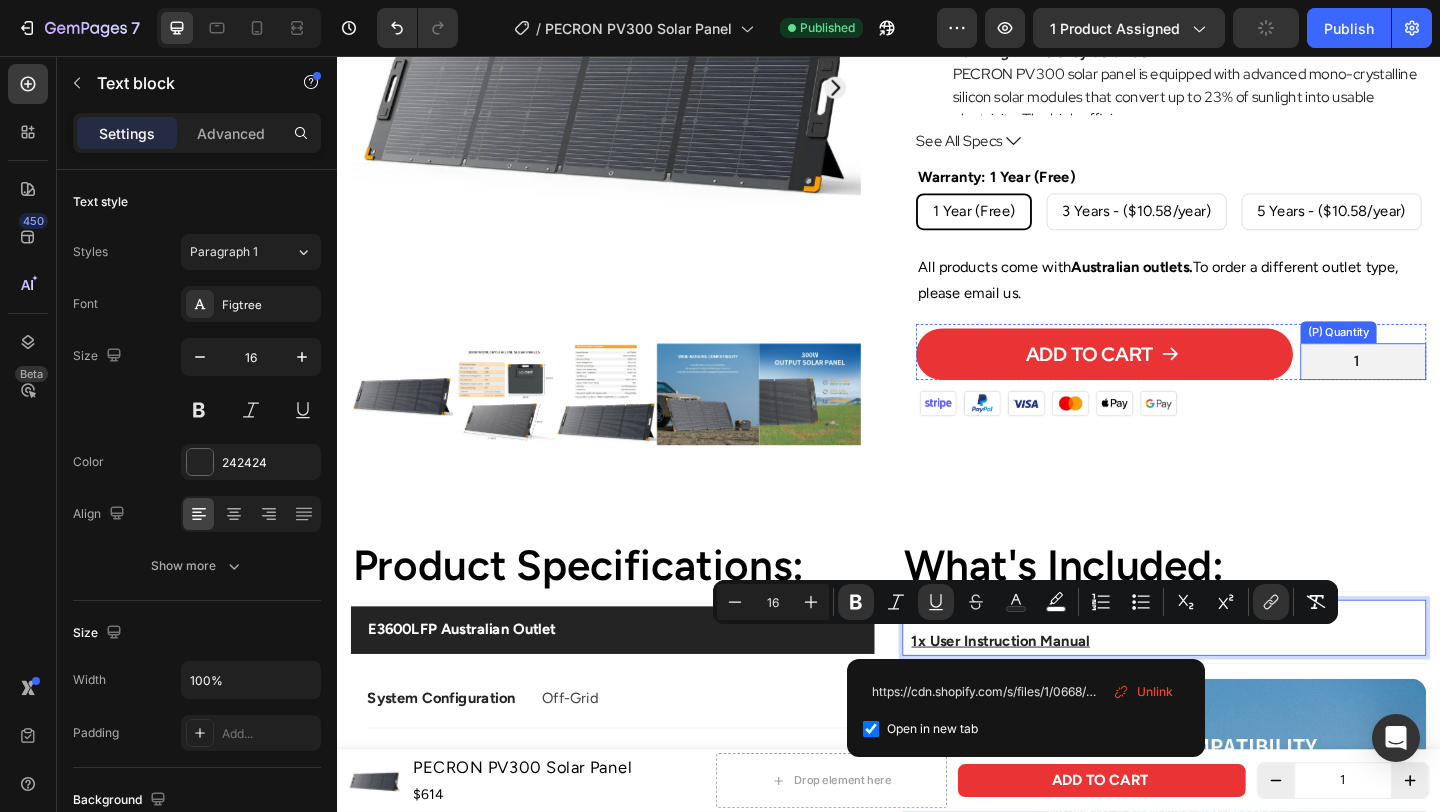 click on "1" at bounding box center (1453, 388) 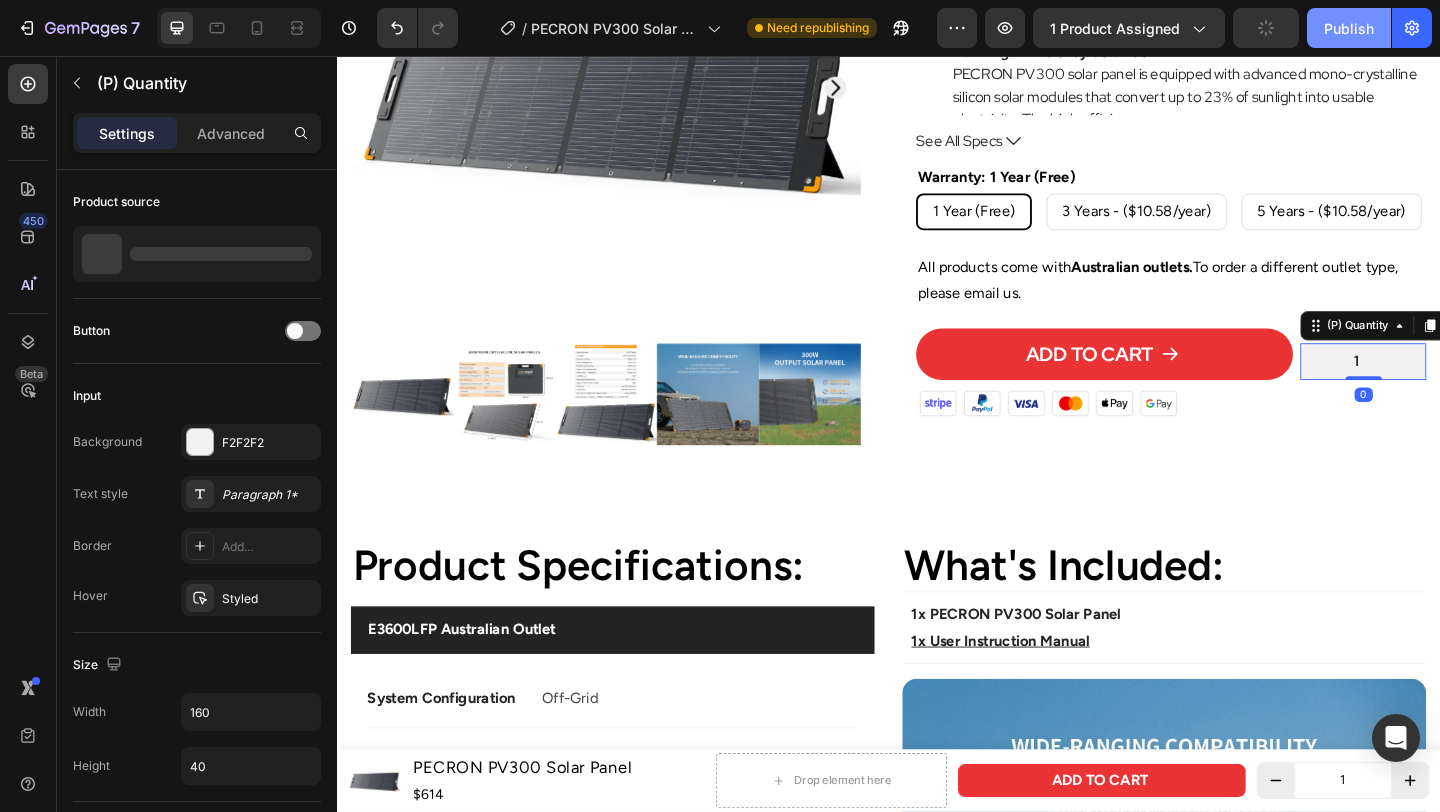 click on "Publish" at bounding box center [1349, 28] 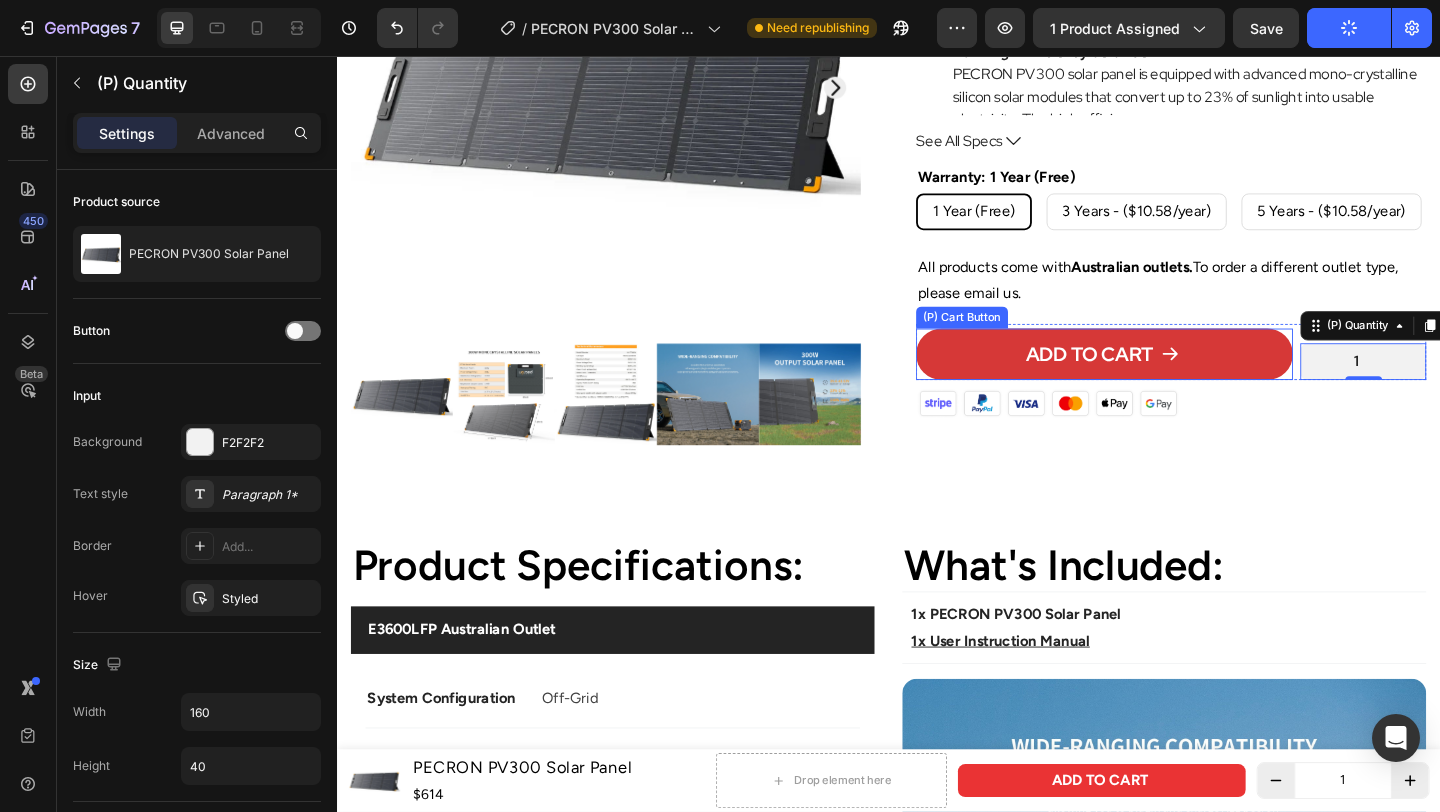 click on "ADD TO CART" at bounding box center [1172, 380] 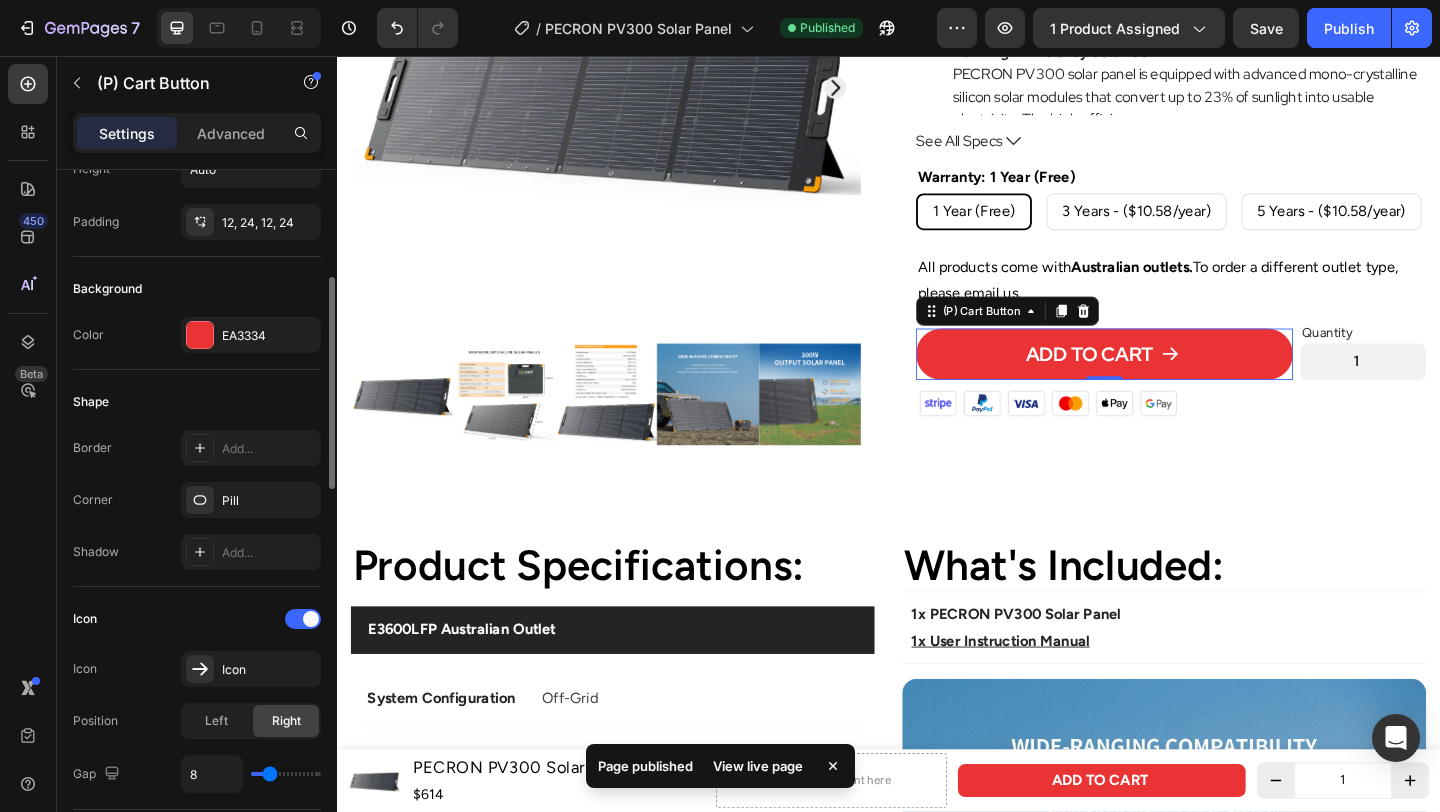 scroll, scrollTop: 392, scrollLeft: 0, axis: vertical 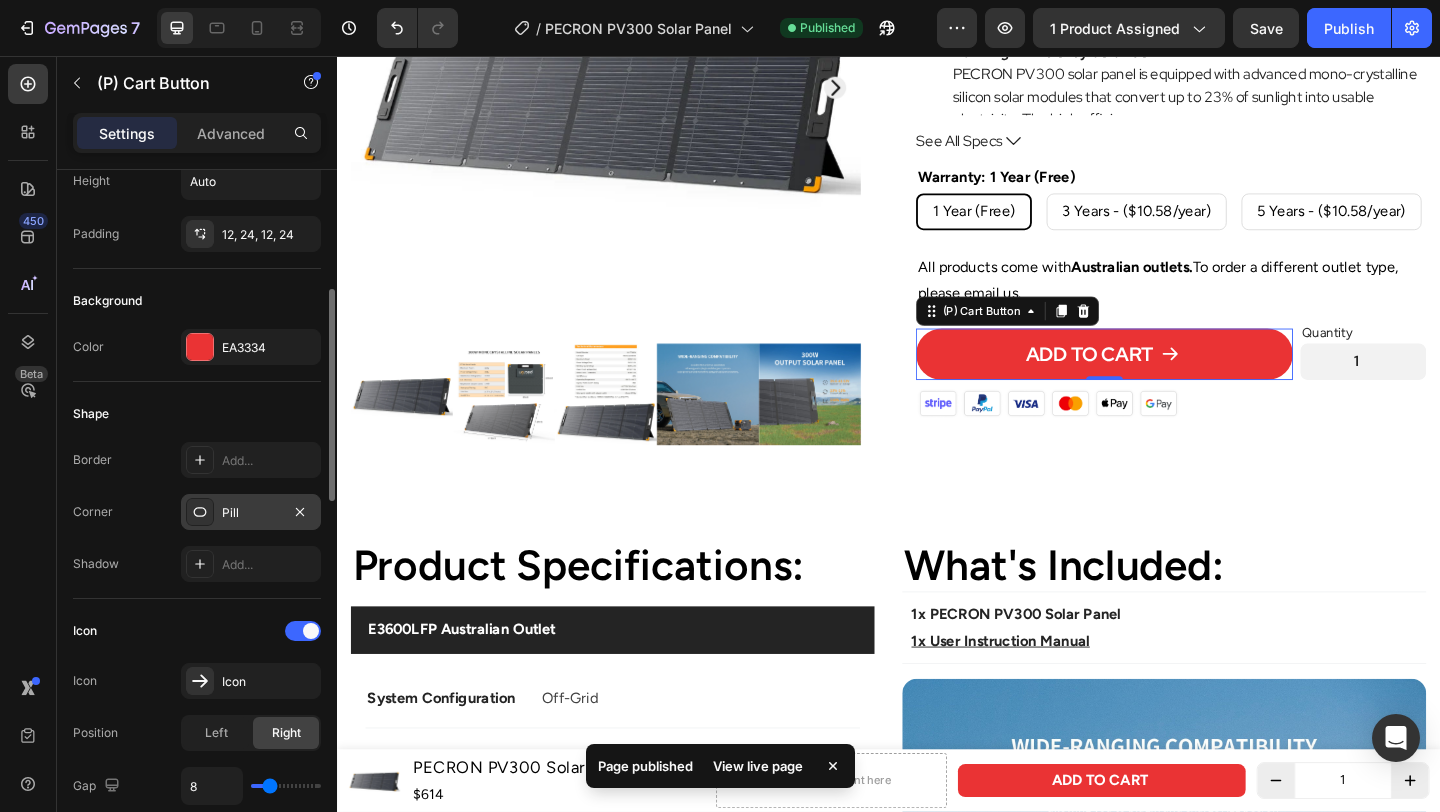 click on "Pill" at bounding box center (251, 513) 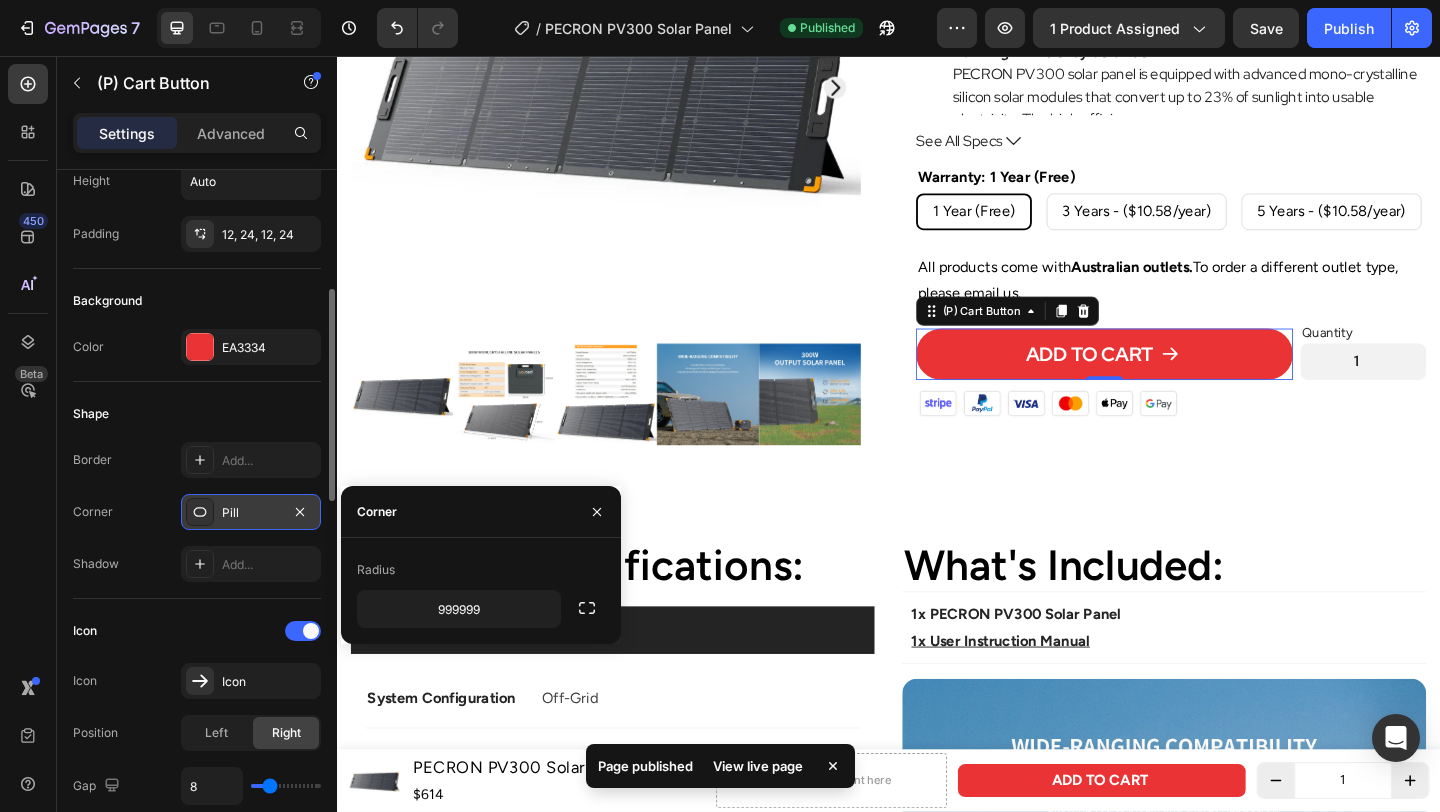 click on "Pill" at bounding box center [251, 513] 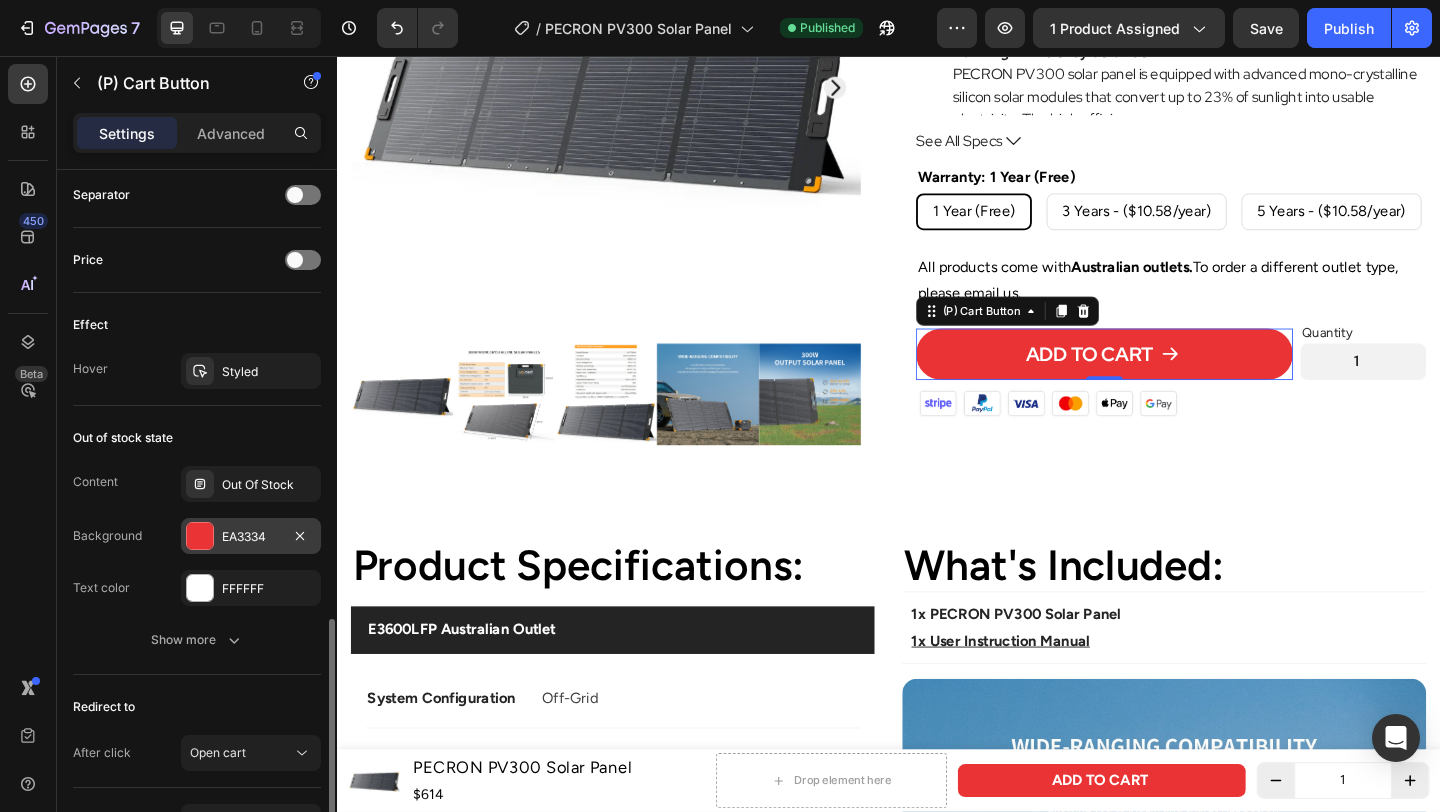 scroll, scrollTop: 1416, scrollLeft: 0, axis: vertical 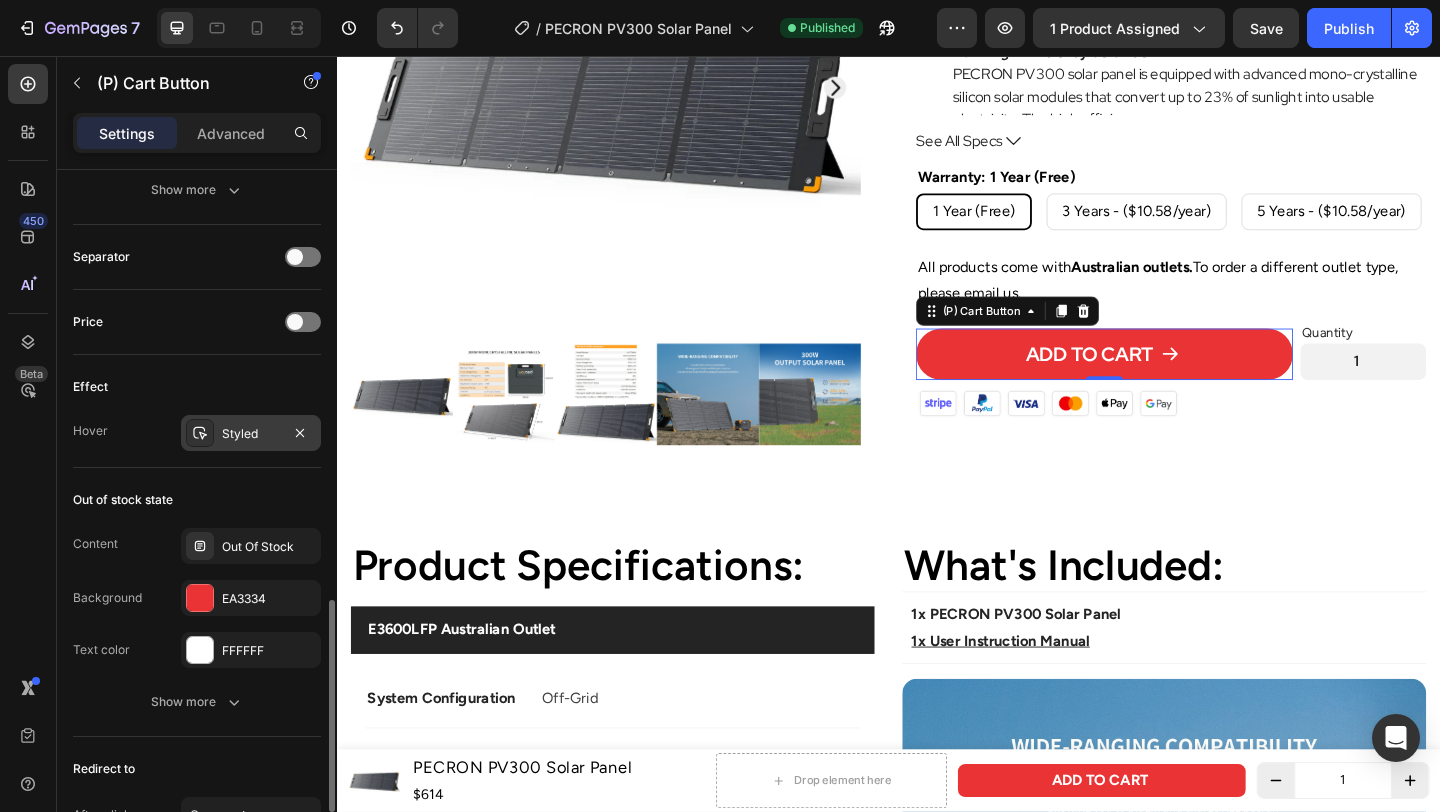 click on "Styled" at bounding box center (251, 434) 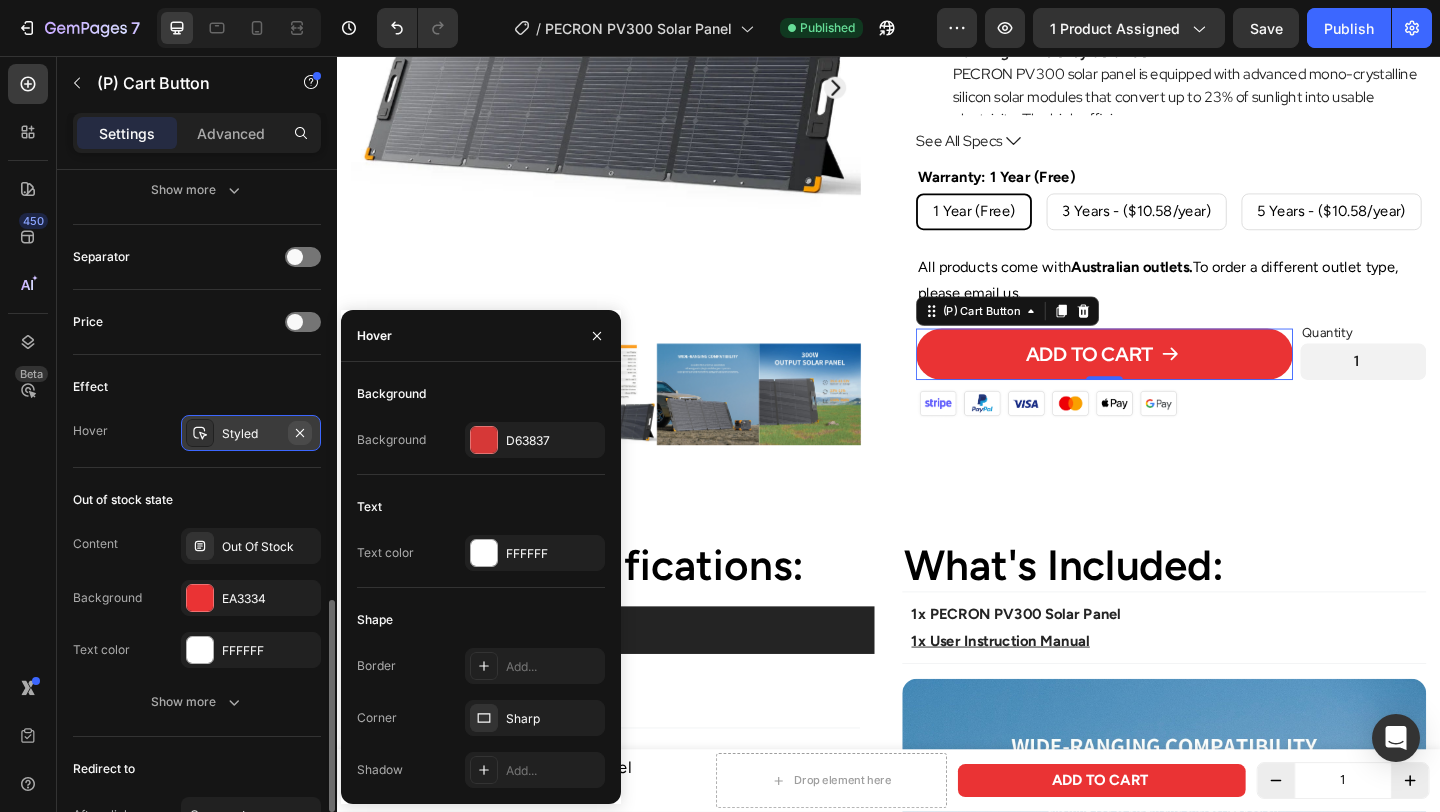 click 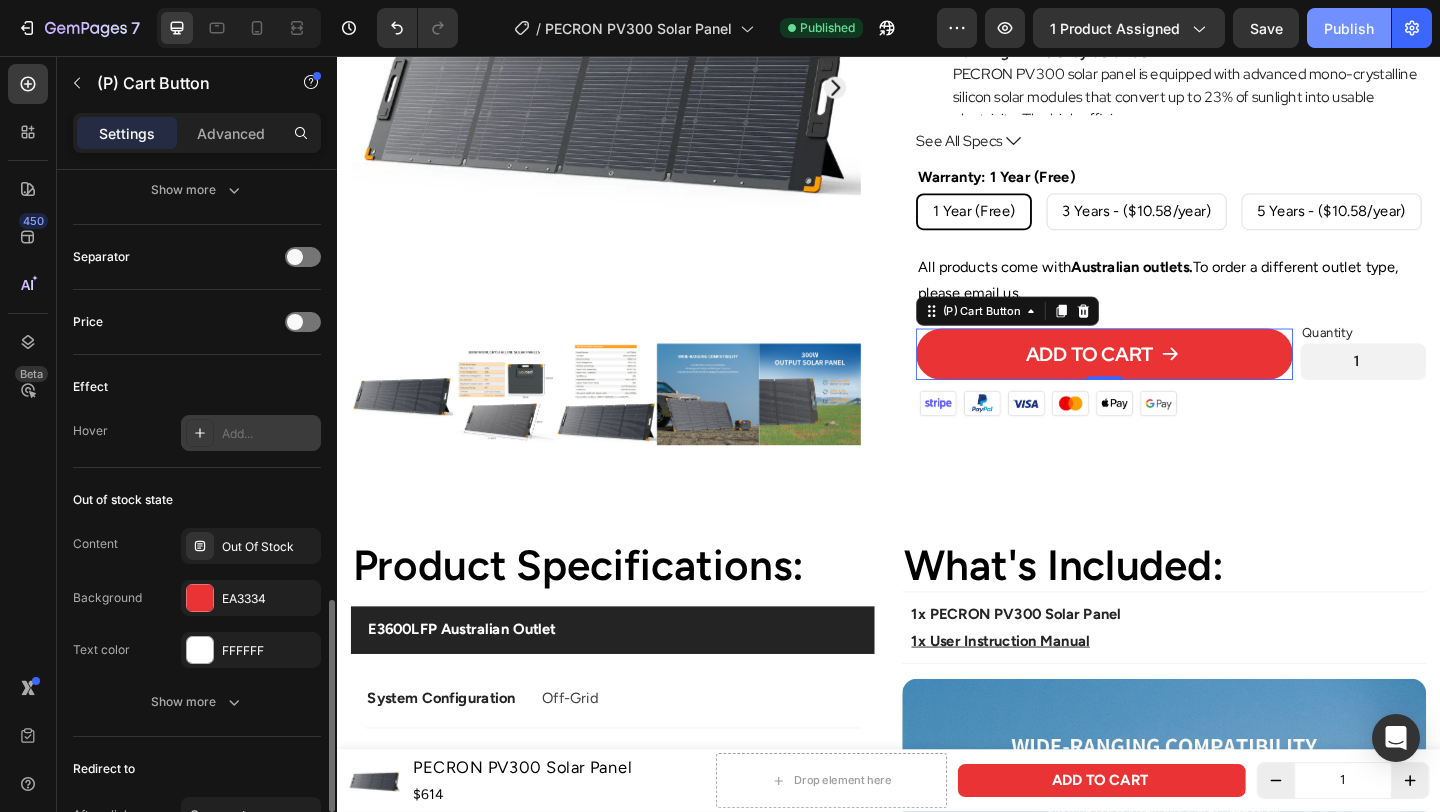 click on "Publish" at bounding box center [1349, 28] 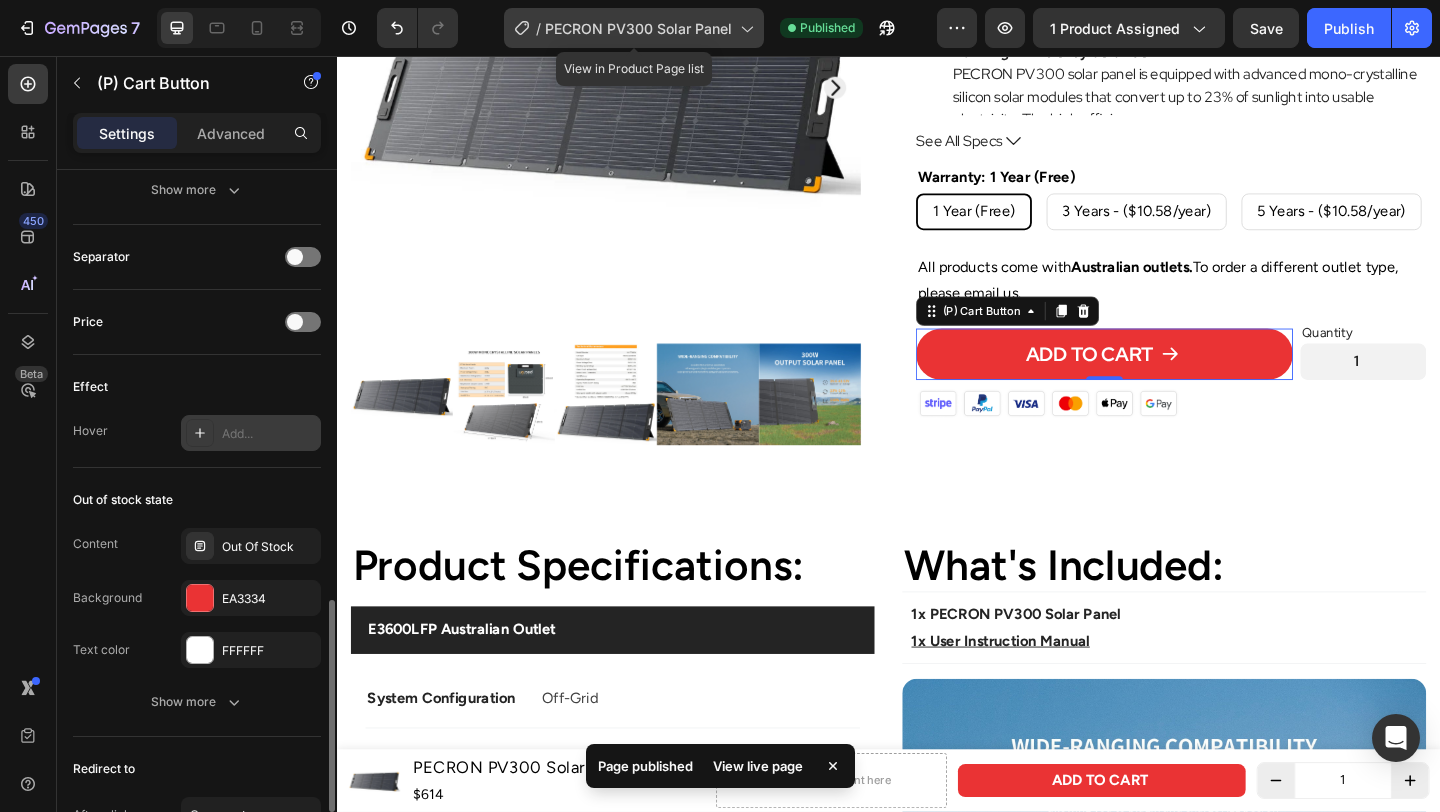 click on "/  PECRON PV300 Solar Panel" 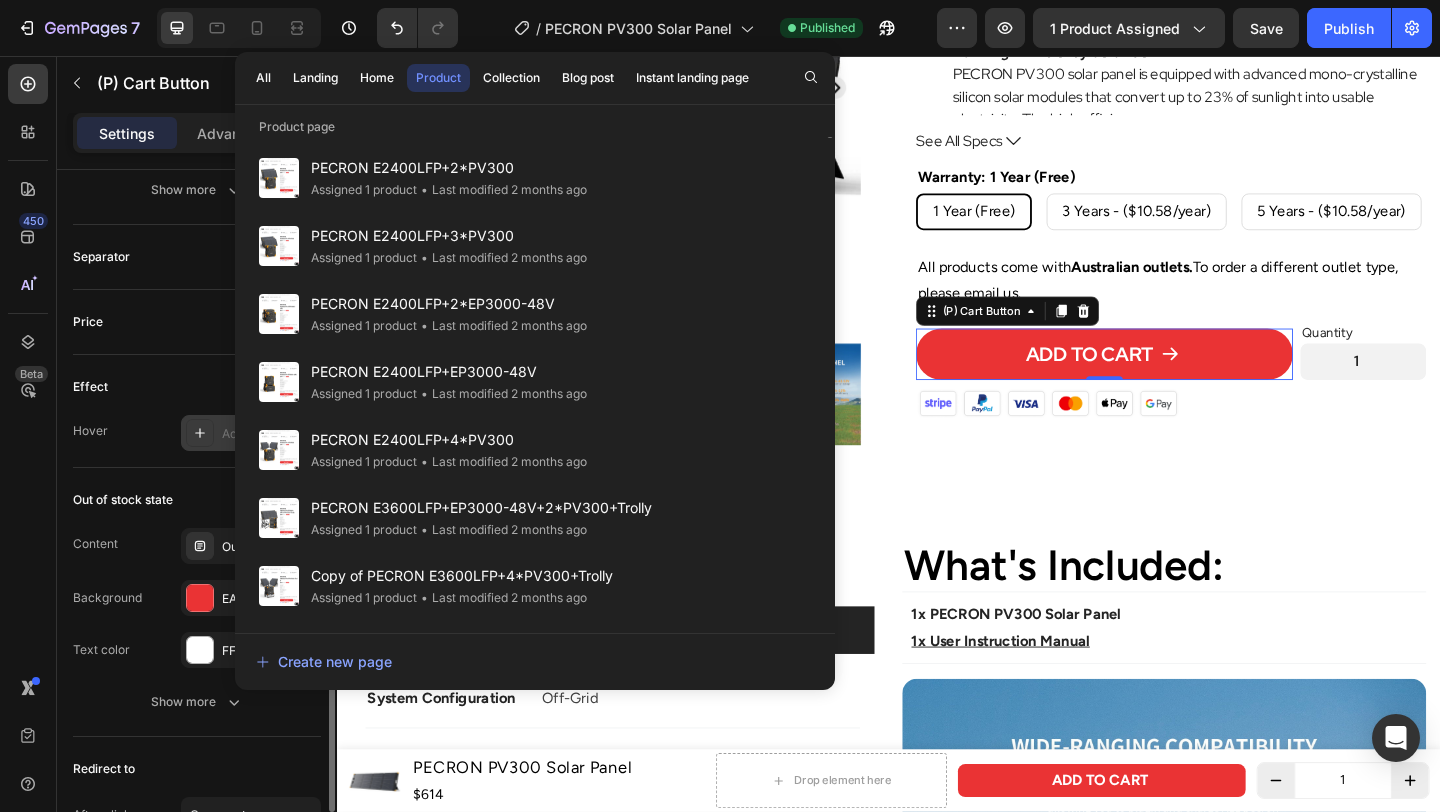 scroll, scrollTop: 0, scrollLeft: 0, axis: both 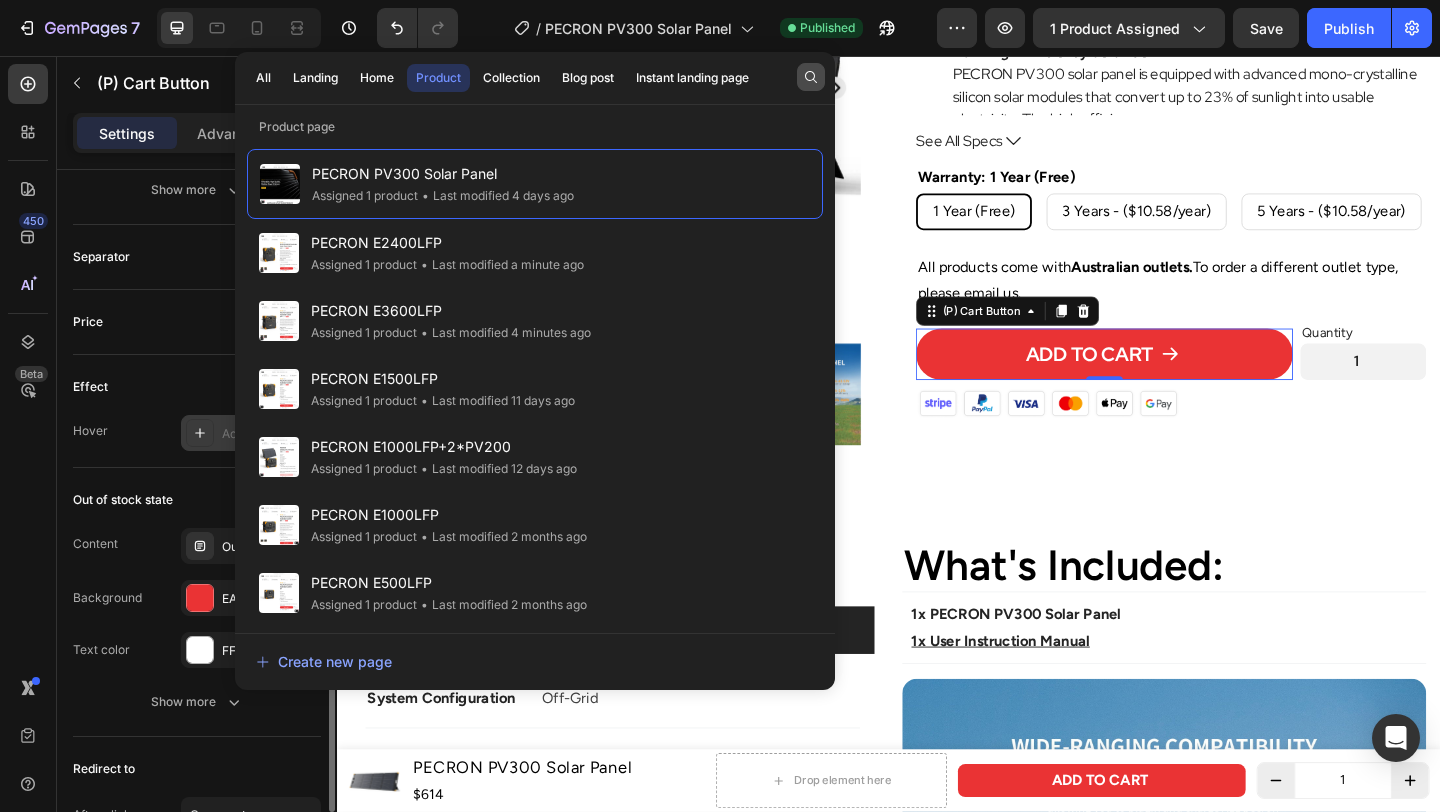 click 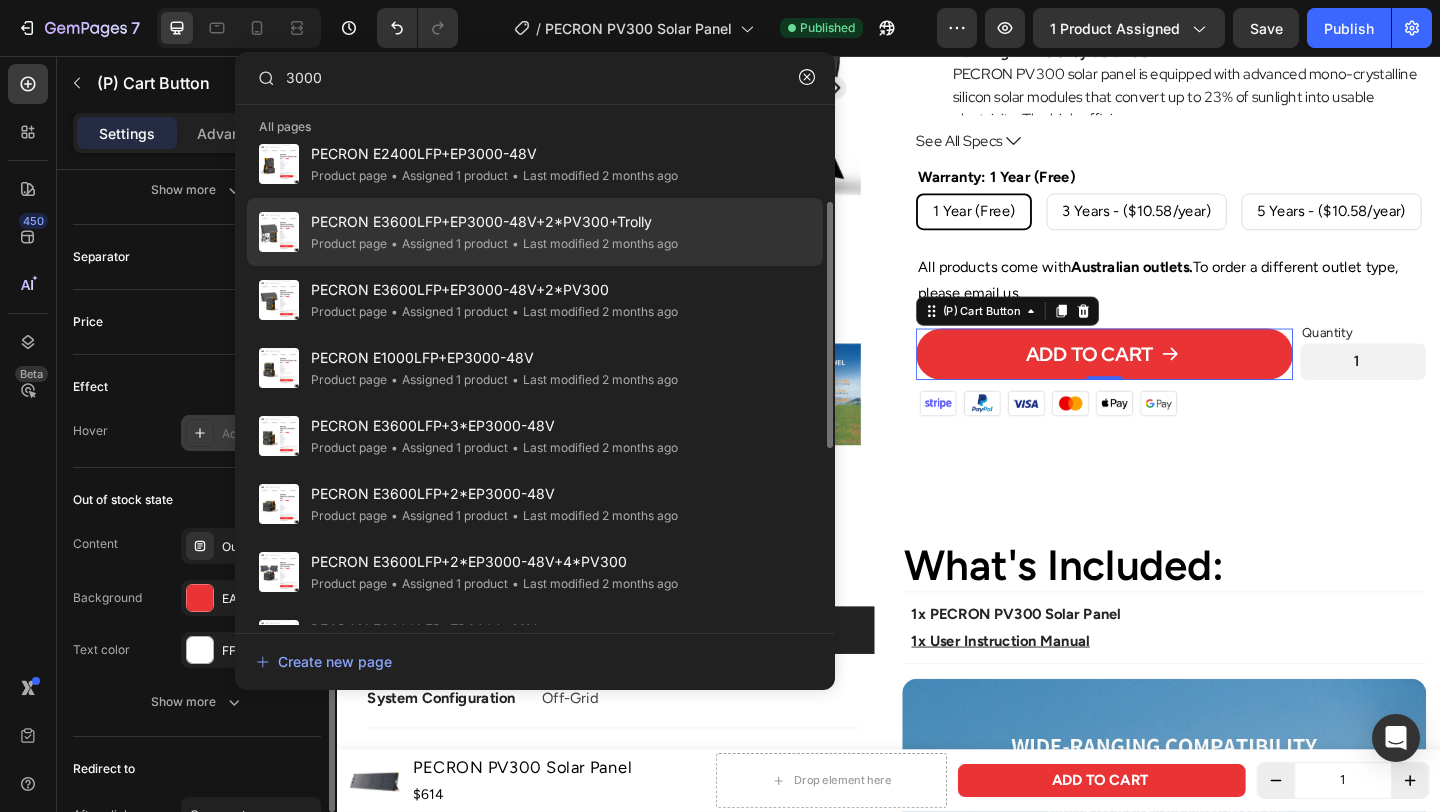 scroll, scrollTop: 191, scrollLeft: 0, axis: vertical 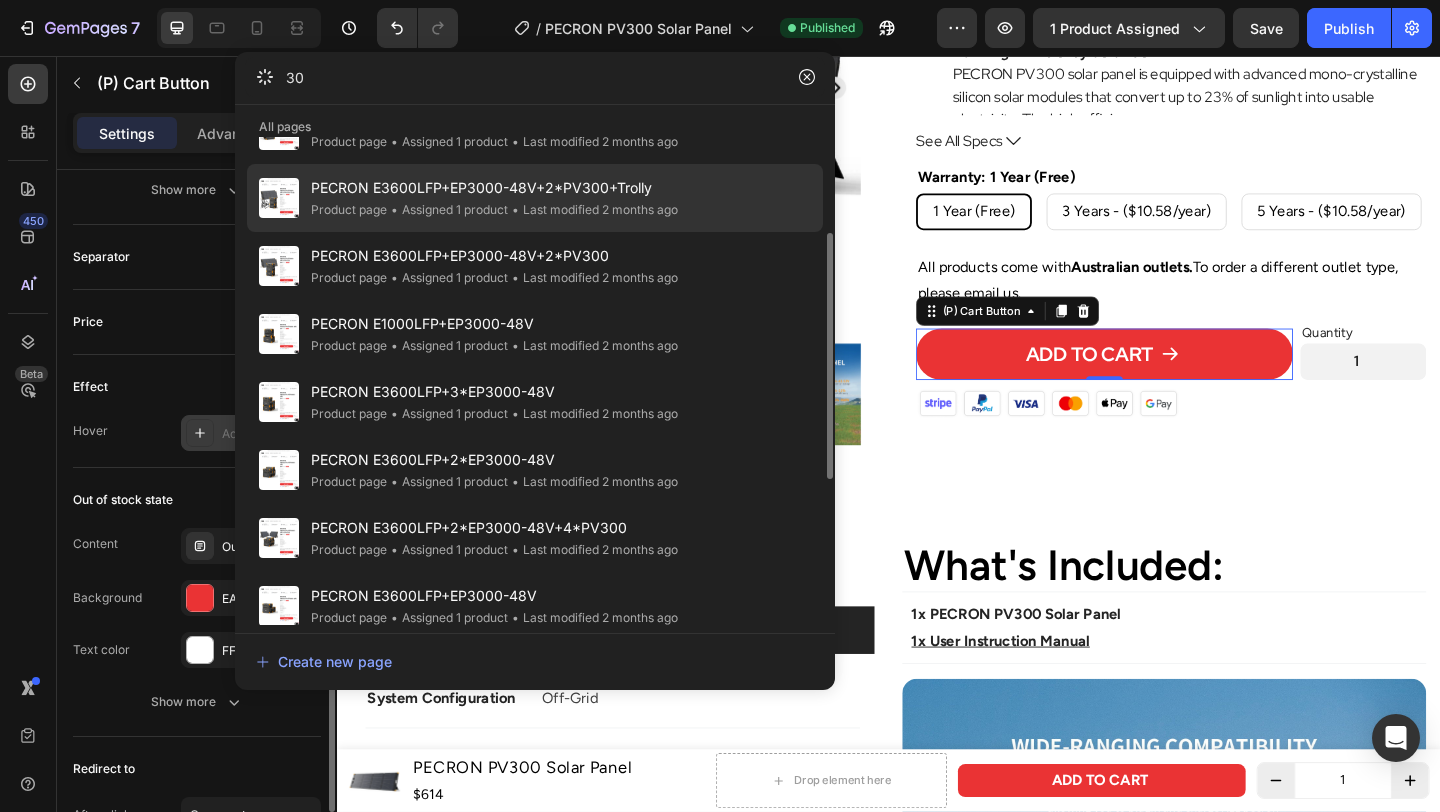 type on "3" 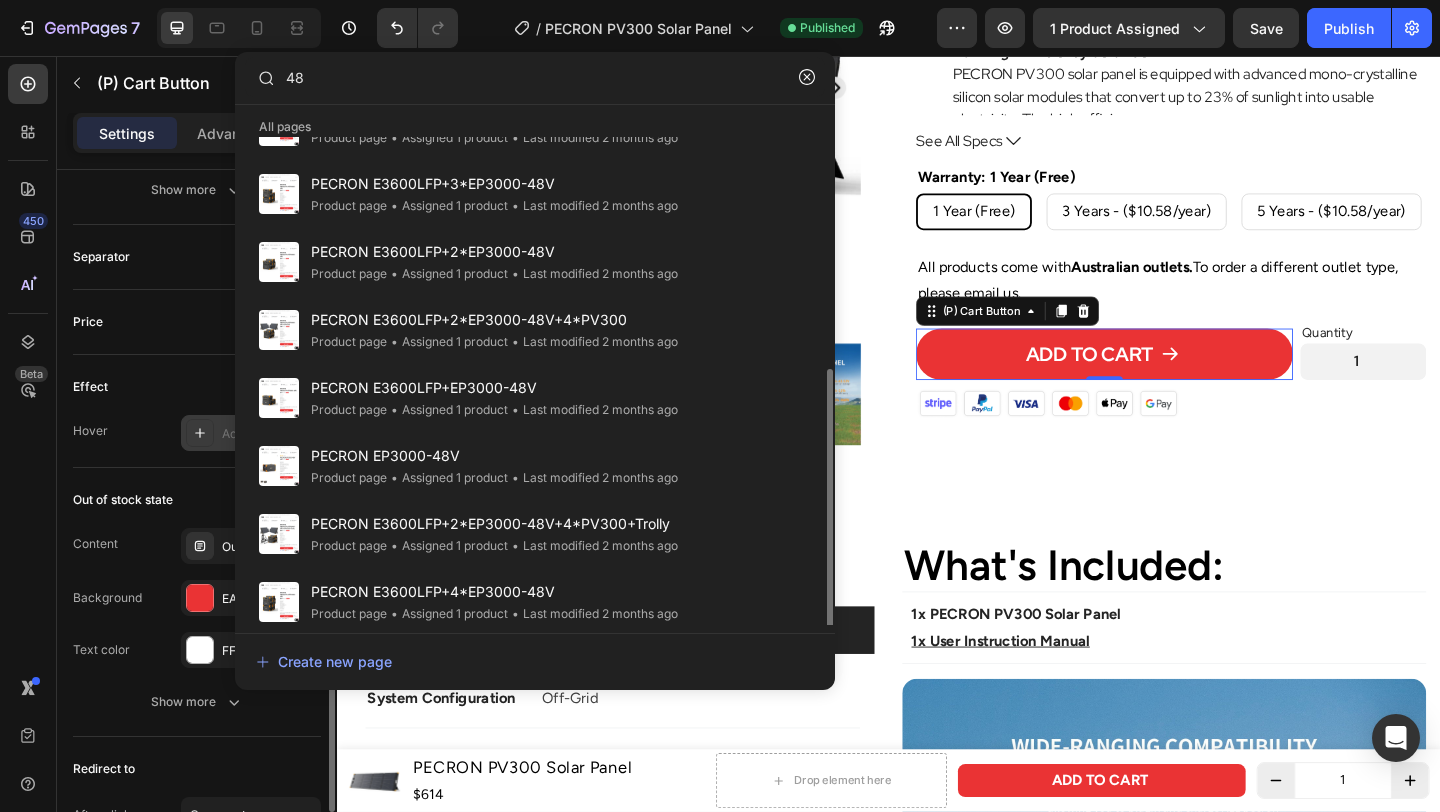 scroll, scrollTop: 410, scrollLeft: 0, axis: vertical 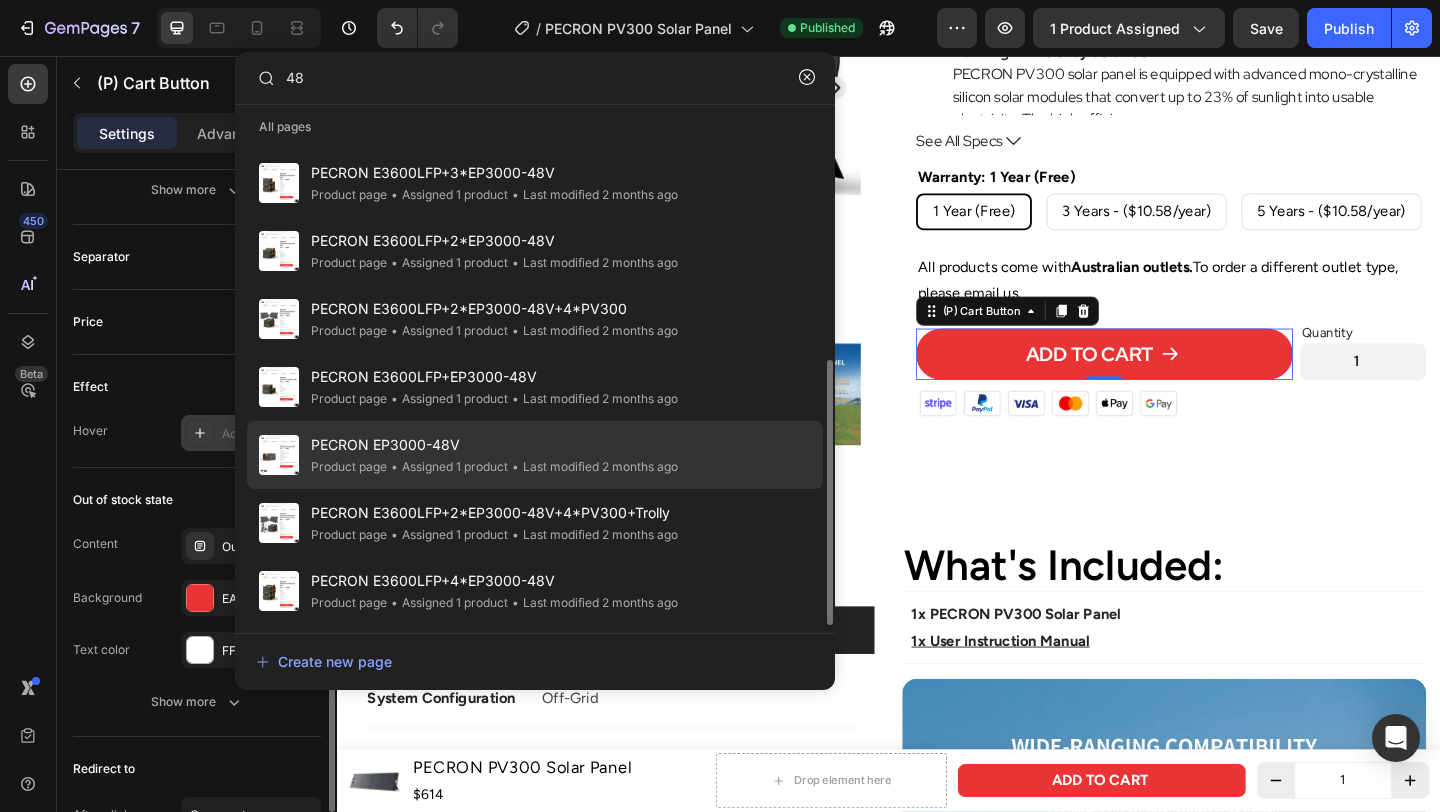 type on "48" 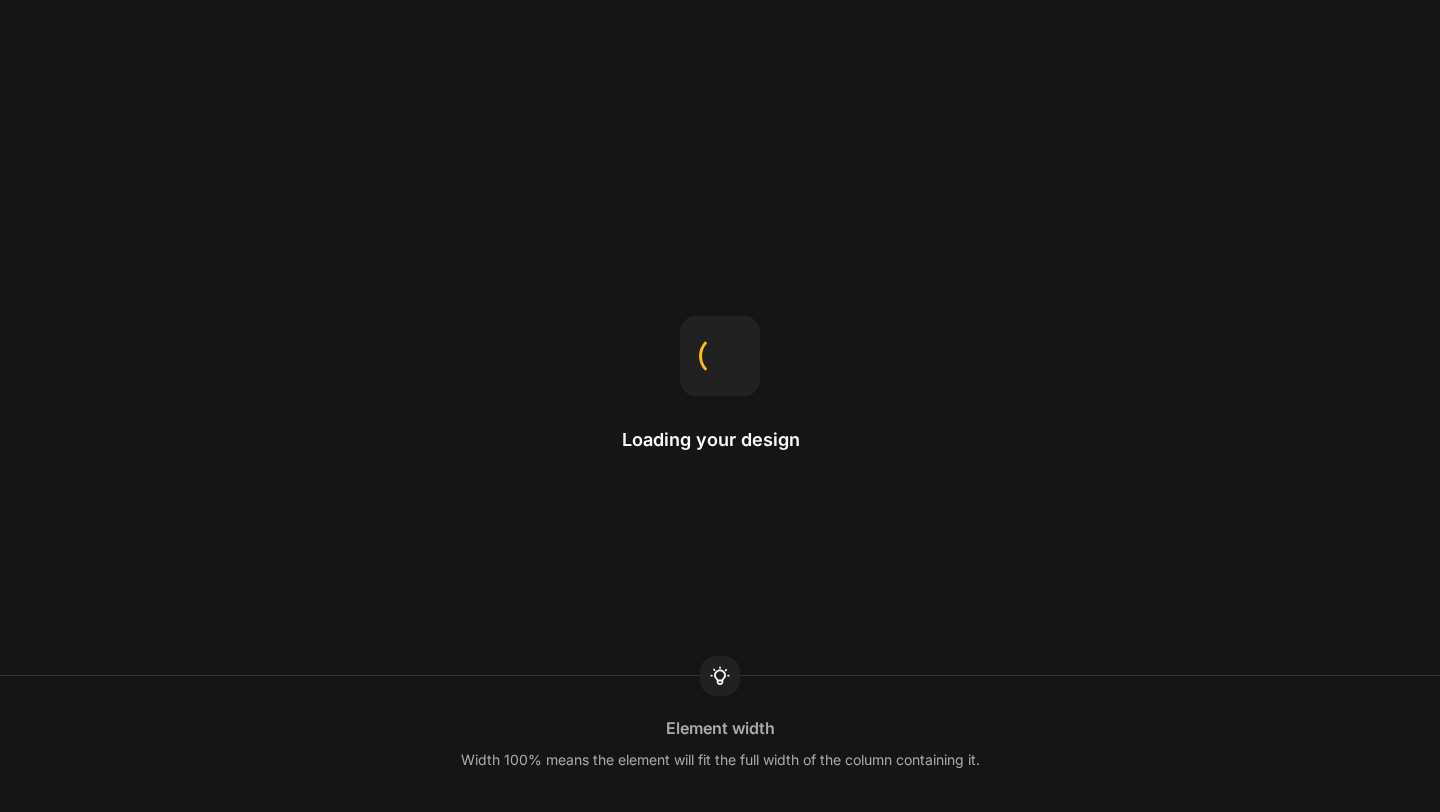 scroll, scrollTop: 0, scrollLeft: 0, axis: both 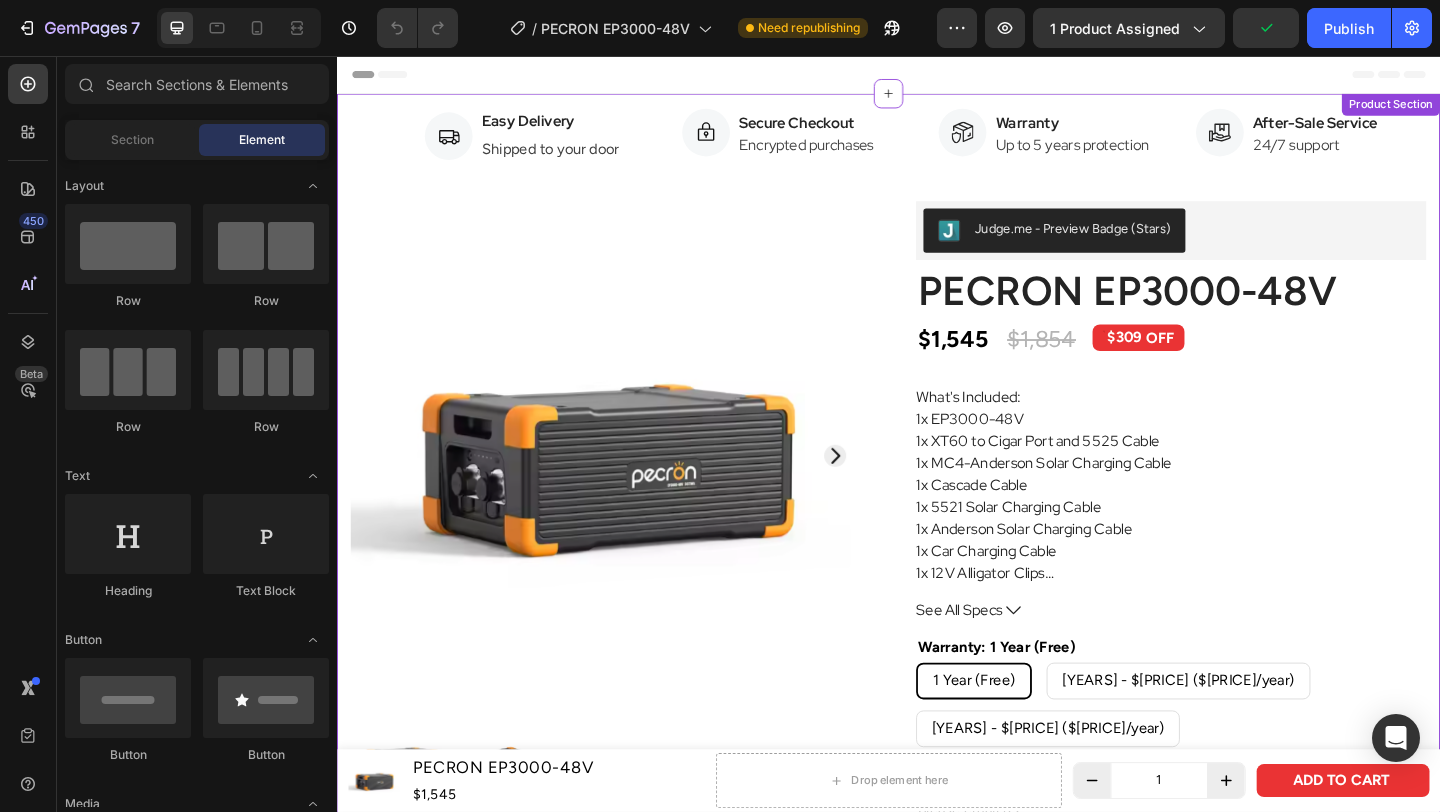 click on "See All Specs" at bounding box center (1014, 659) 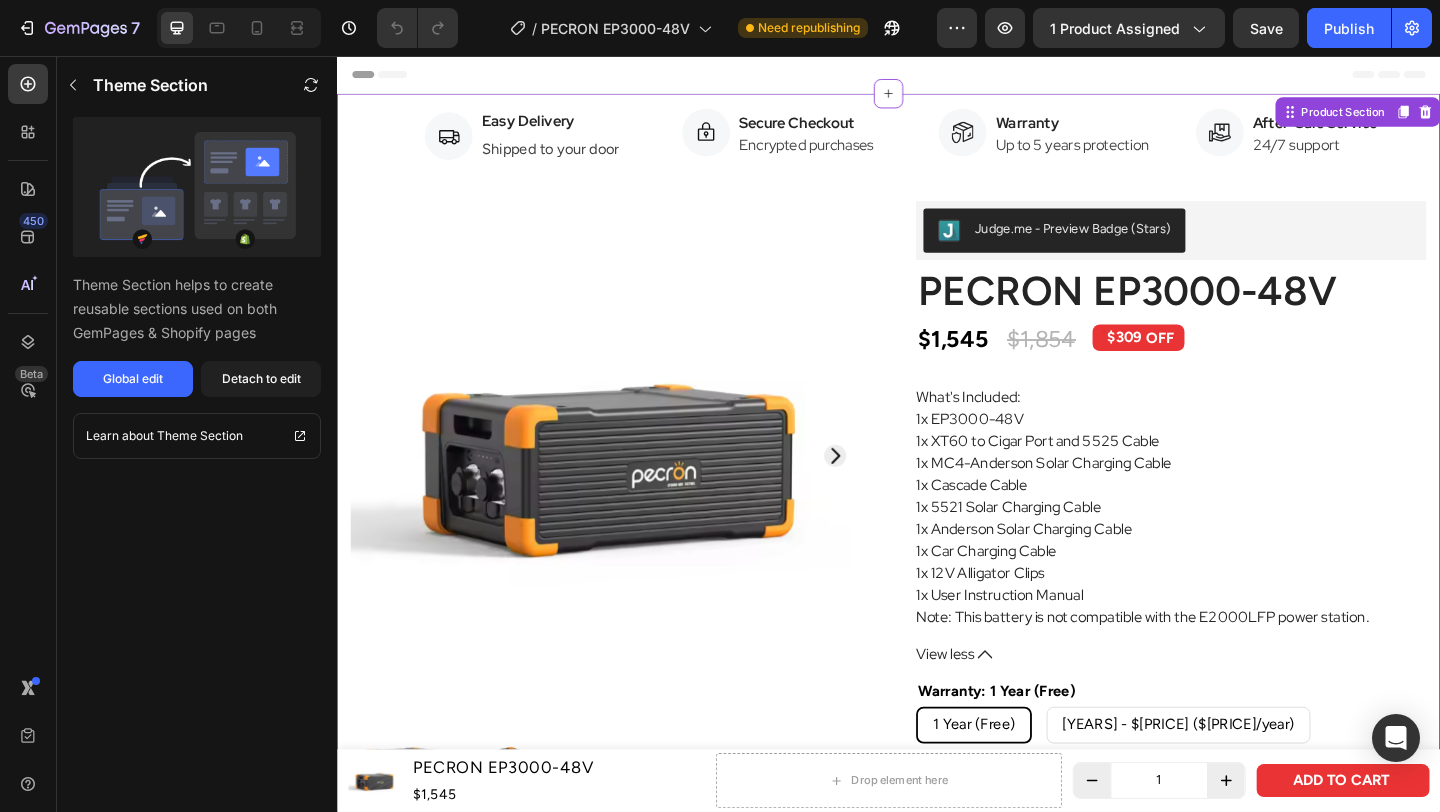 click on "1x EP3000-[VOLTAGE]V 1x XT60 to Cigar Port and 5525 Cable 1x MC4-Anderson Solar Charging Cable 1x Cascade Cable 1x 5521 Solar Charging Cable 1x Anderson Solar Charging Cable 1x Car Charging Cable 1x [VOLTAGE] Alligator Clips 1x User Instruction Manual" at bounding box center [1106, 546] 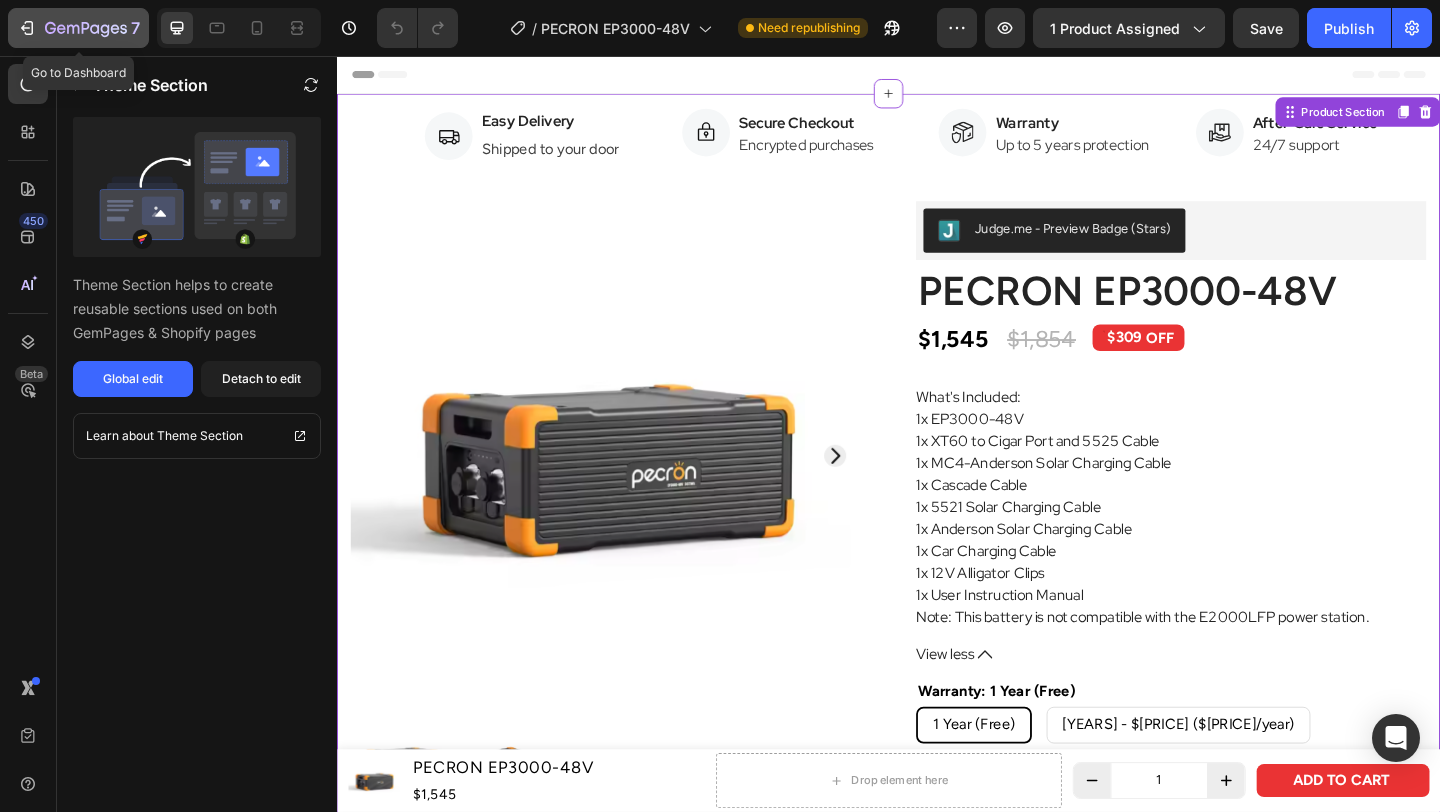 click 